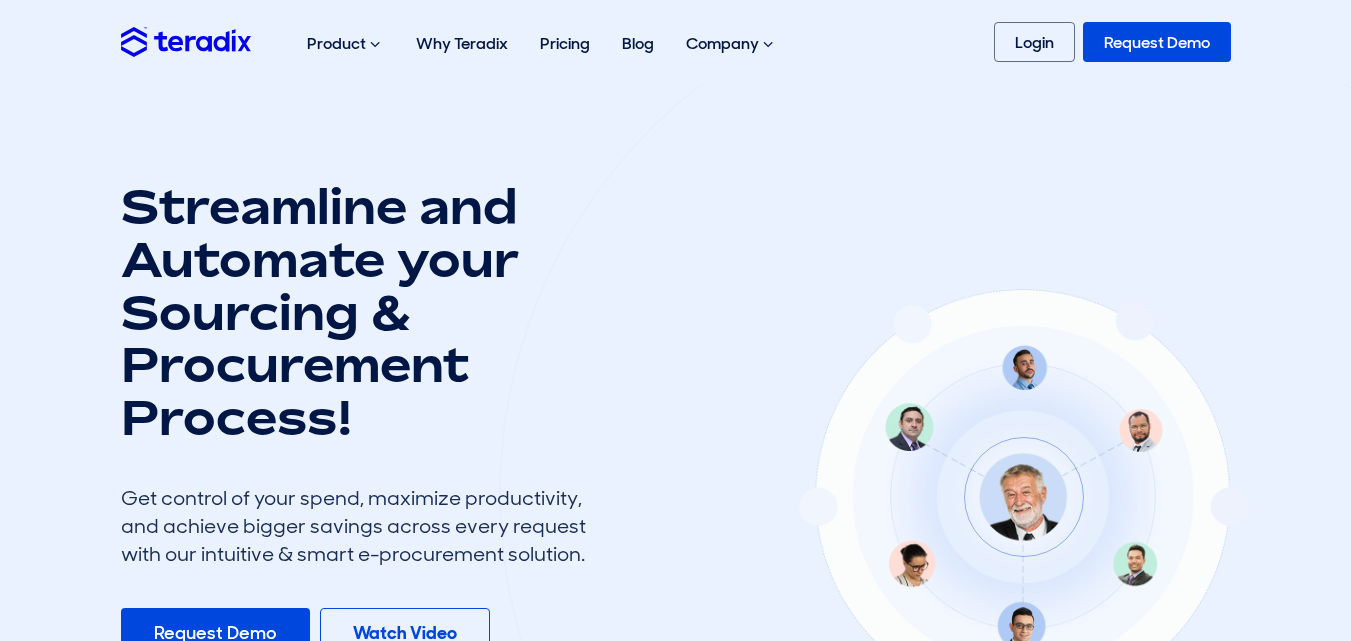 scroll, scrollTop: 0, scrollLeft: 0, axis: both 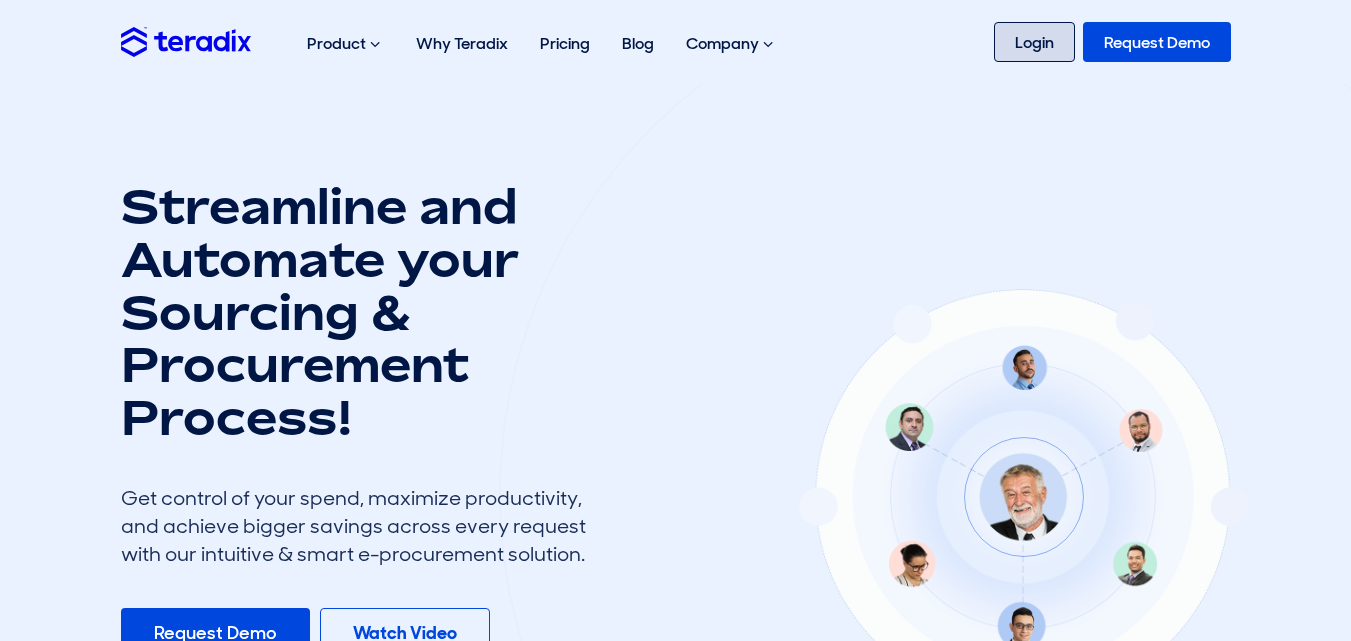 click on "Login" at bounding box center [1034, 42] 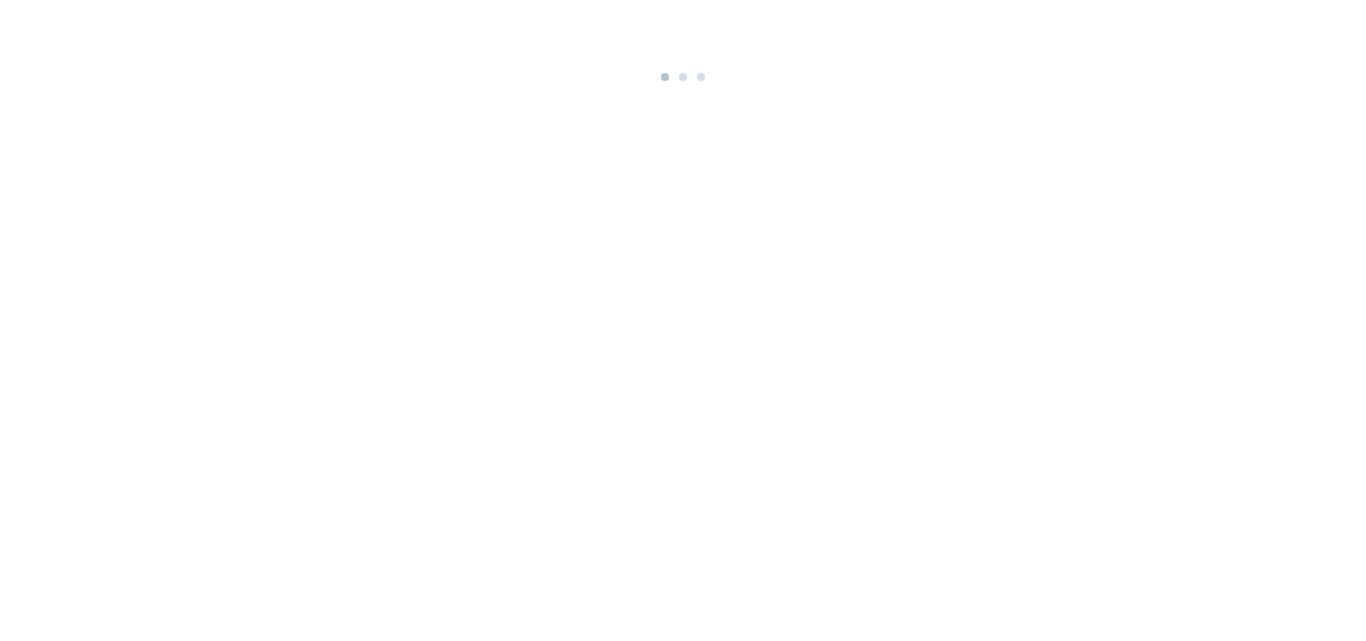 scroll, scrollTop: 0, scrollLeft: 0, axis: both 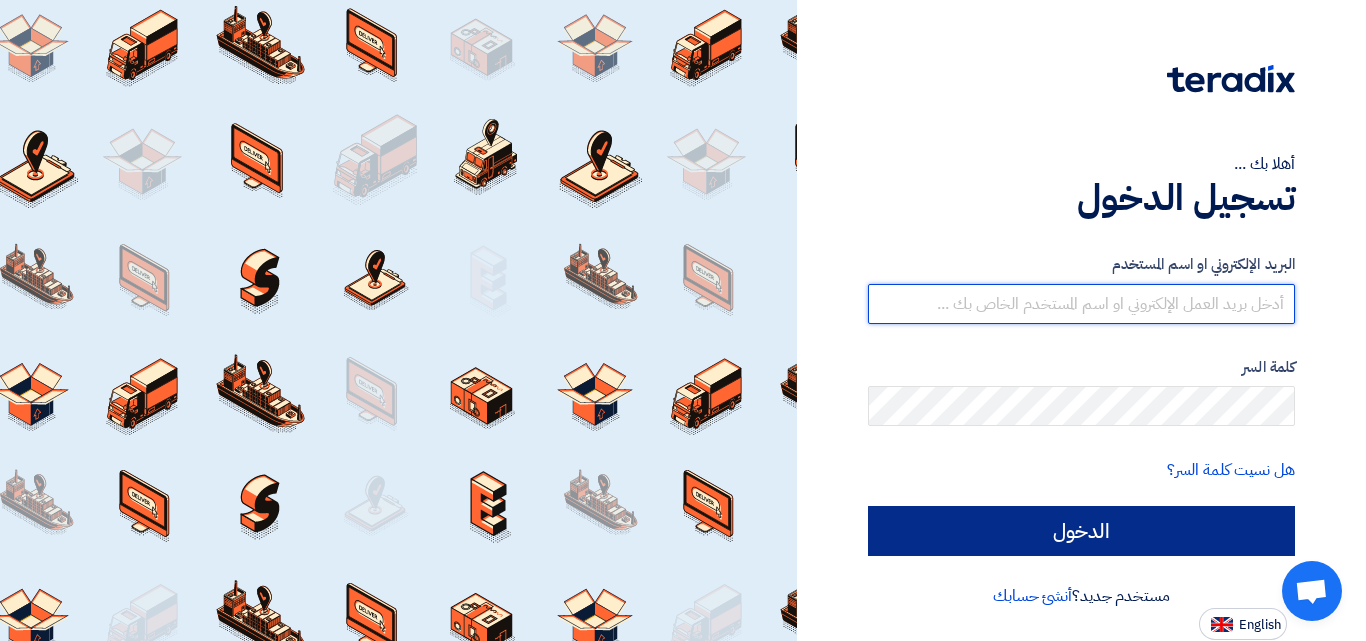 type on "[EMAIL_ADDRESS][DOMAIN_NAME]" 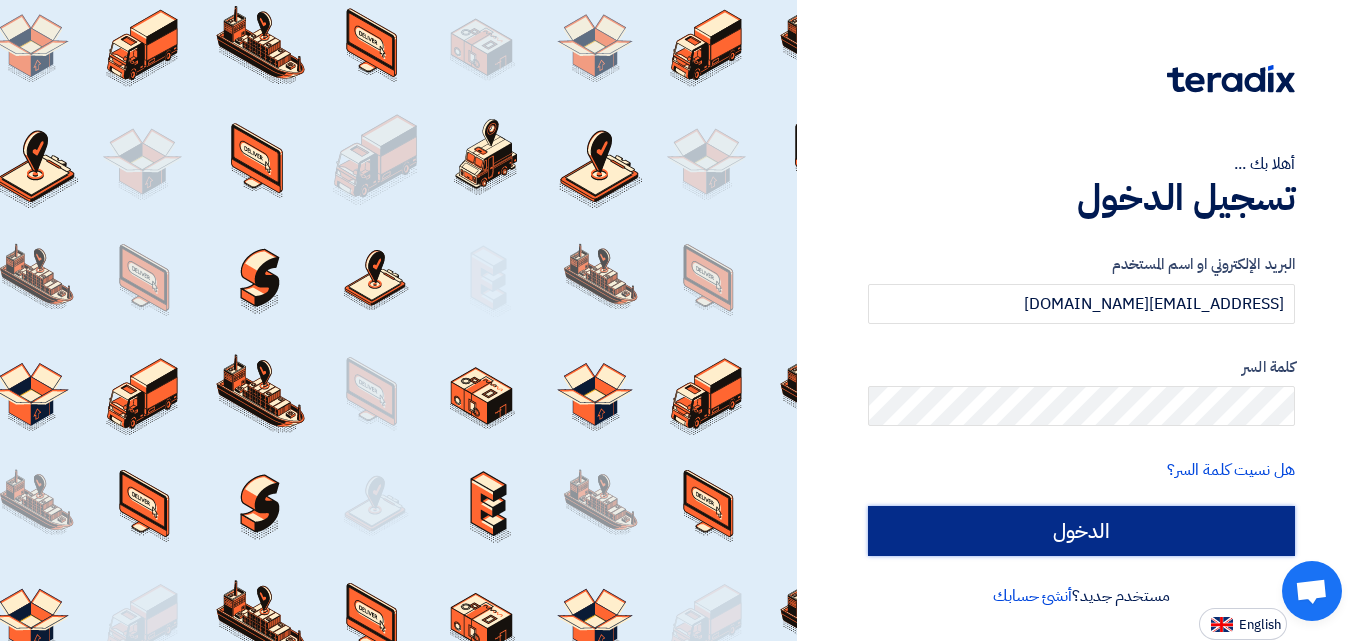 click on "الدخول" 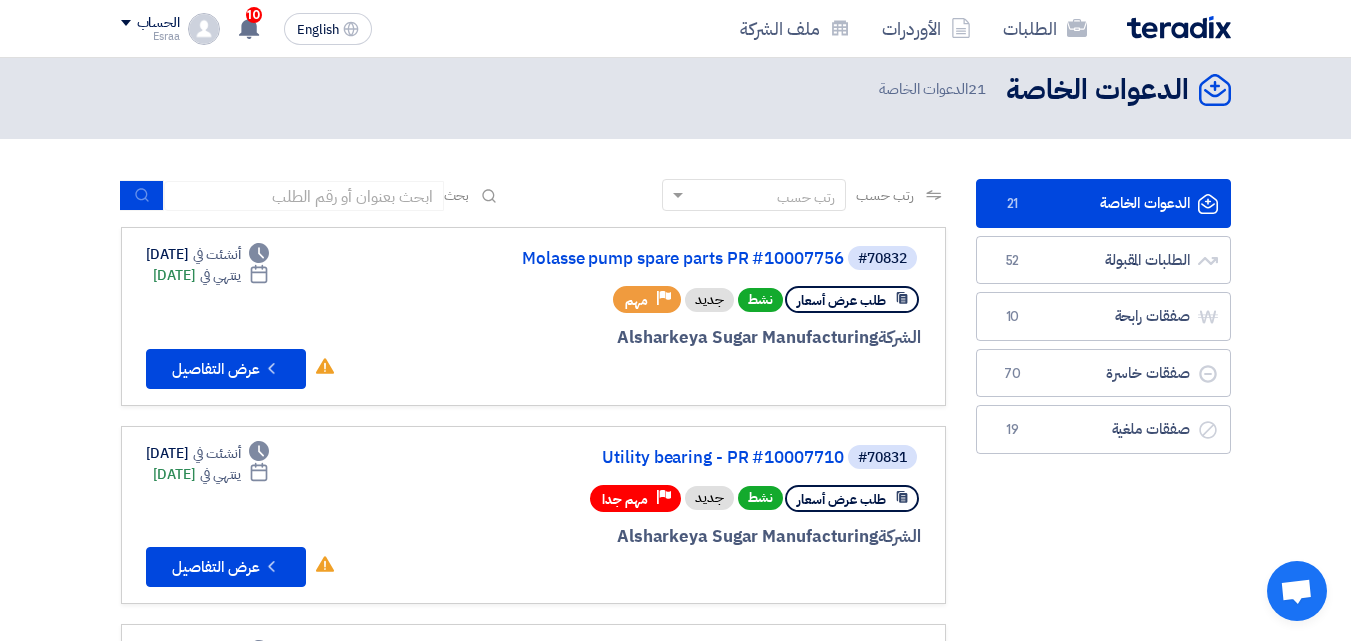 scroll, scrollTop: 0, scrollLeft: 0, axis: both 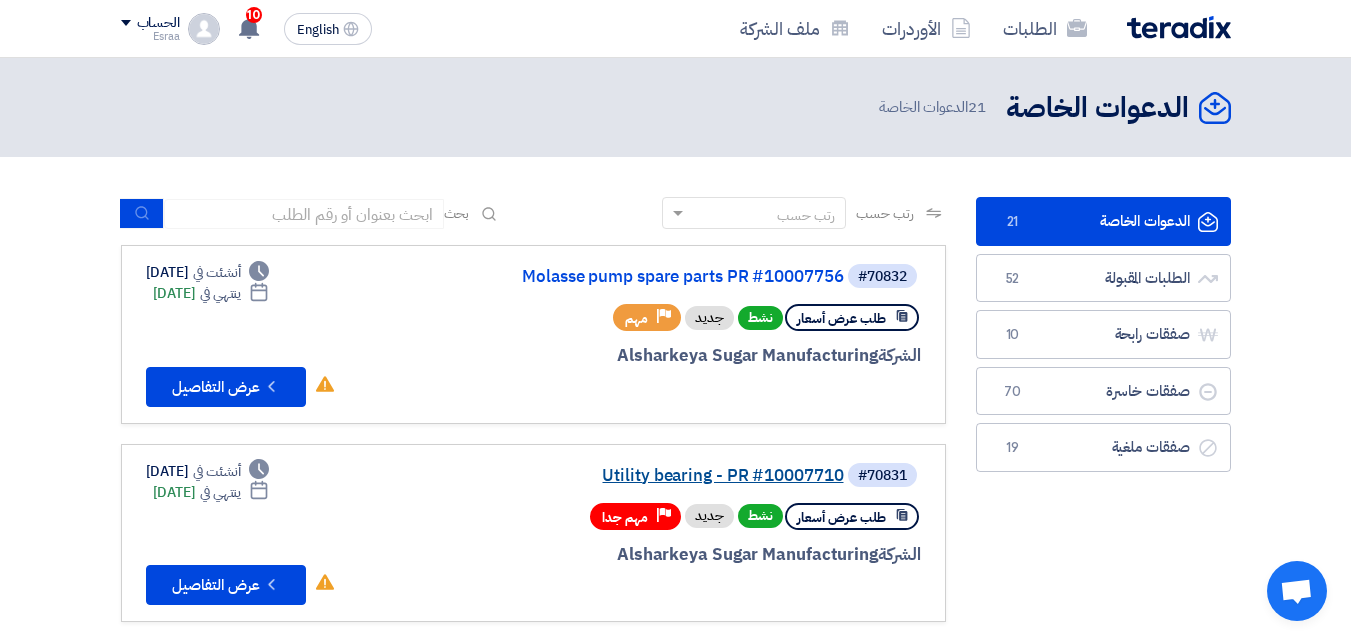click on "Utility bearing - PR #10007710" 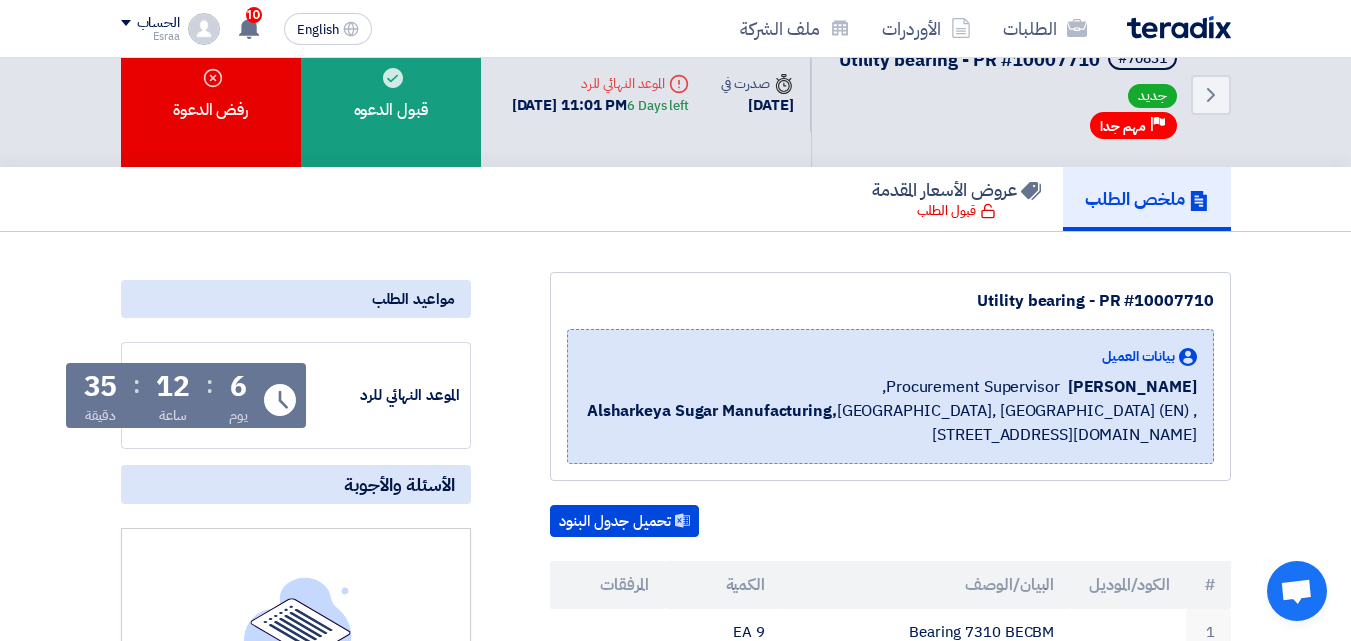 scroll, scrollTop: 0, scrollLeft: 0, axis: both 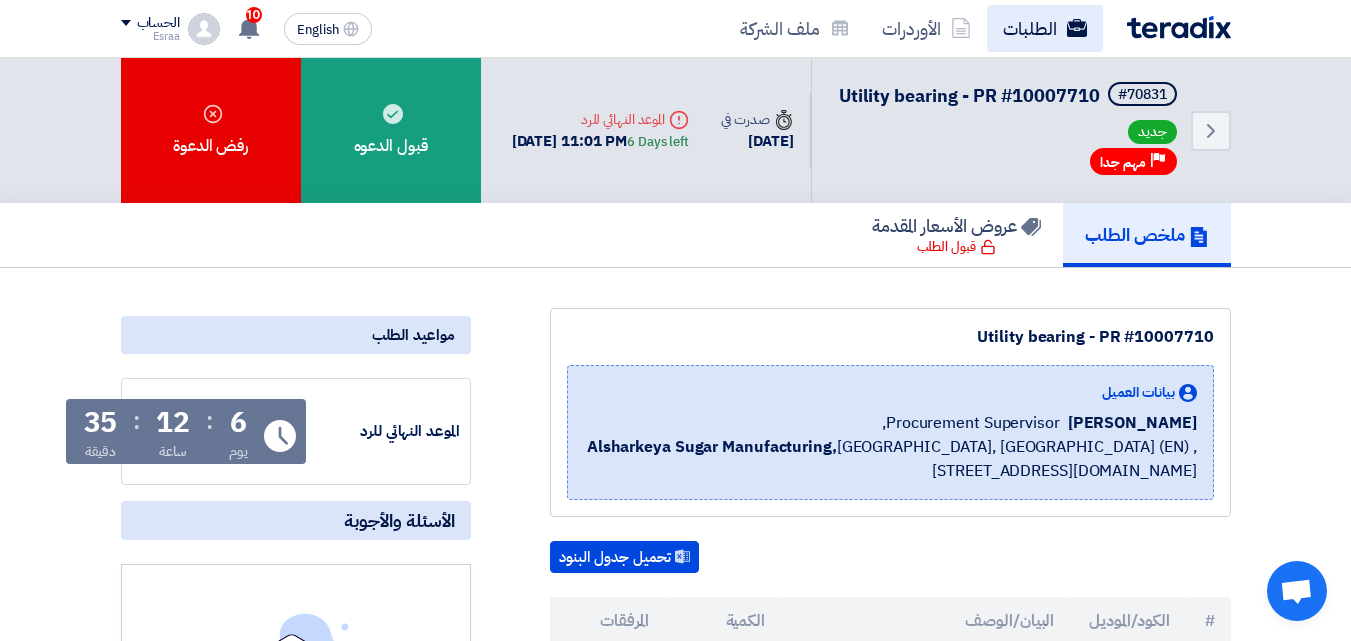 click on "الطلبات" 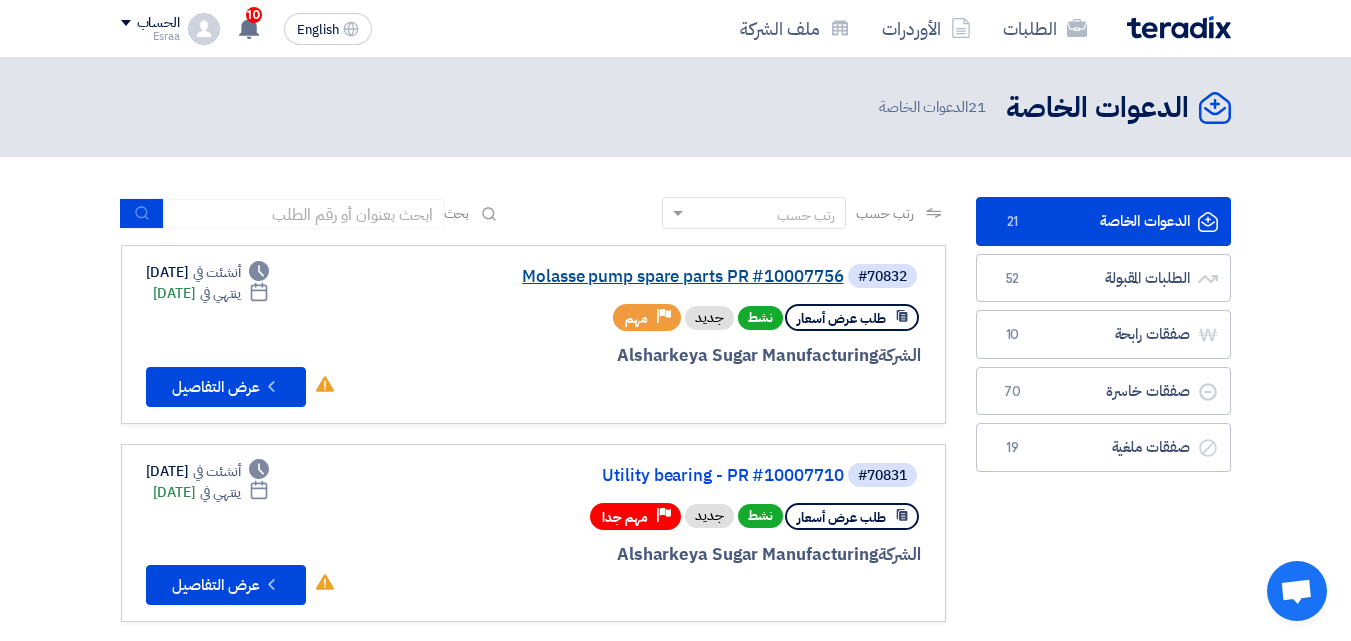 click on "Molasse pump spare parts PR #10007756" 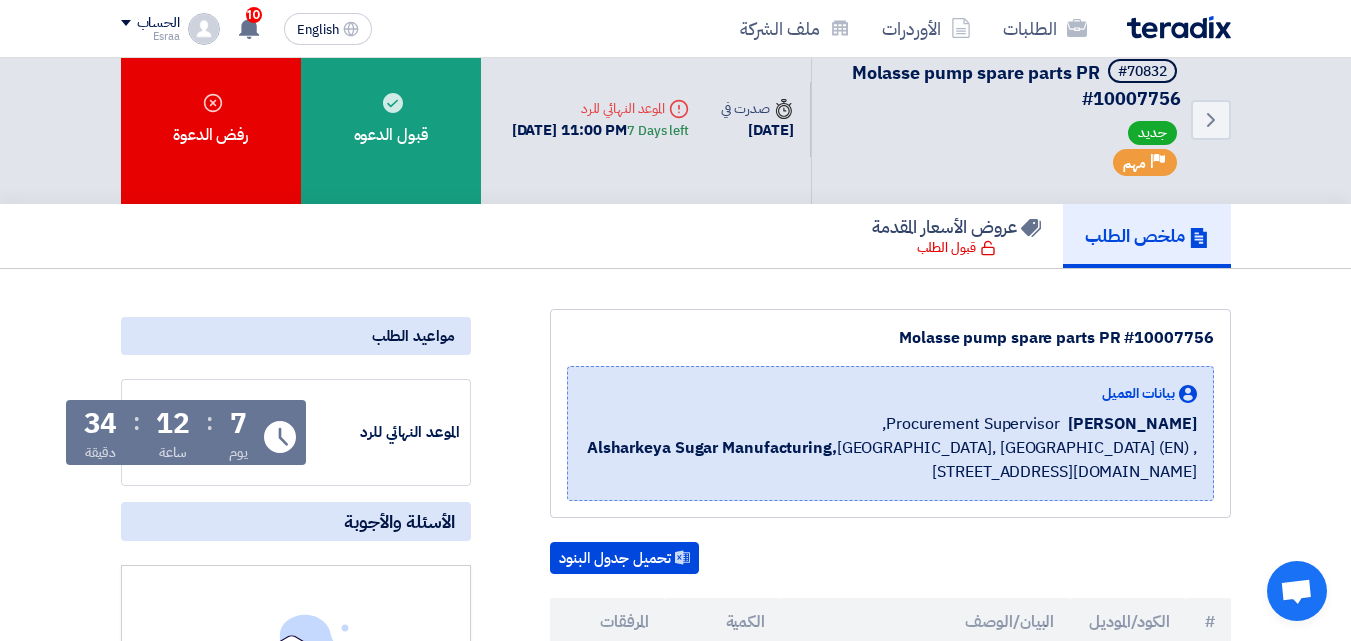 scroll, scrollTop: 0, scrollLeft: 0, axis: both 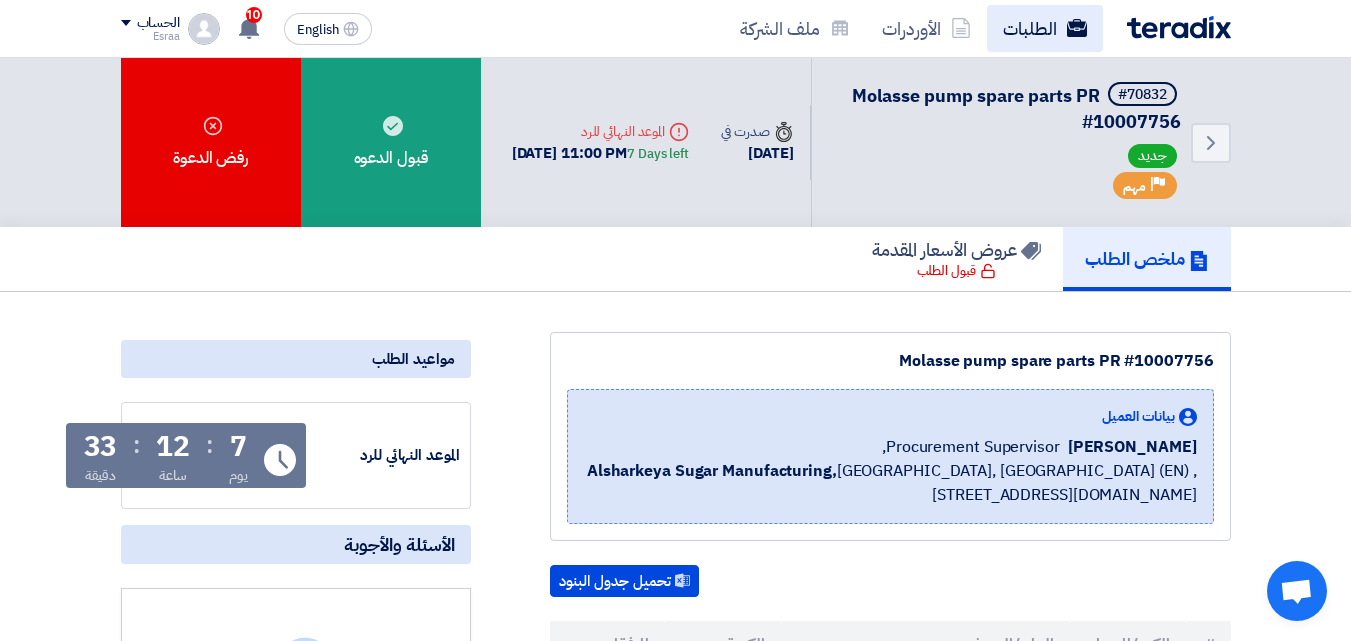 click on "الطلبات" 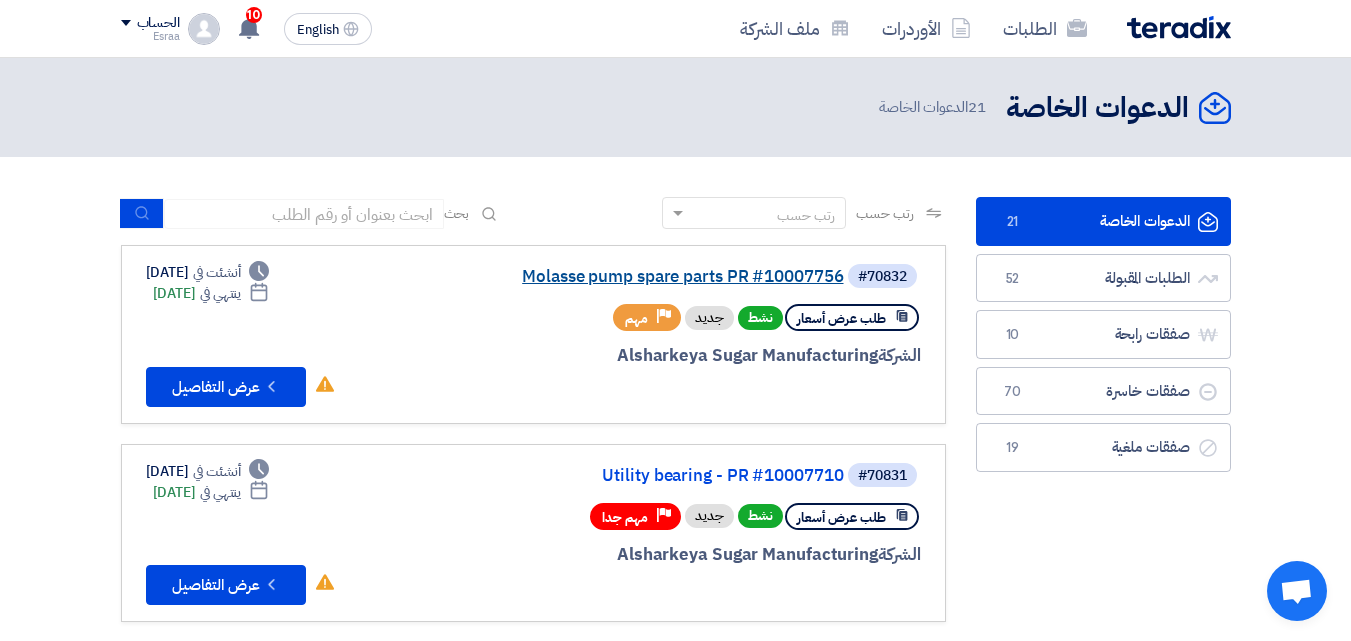 click on "Molasse pump spare parts PR #10007756" 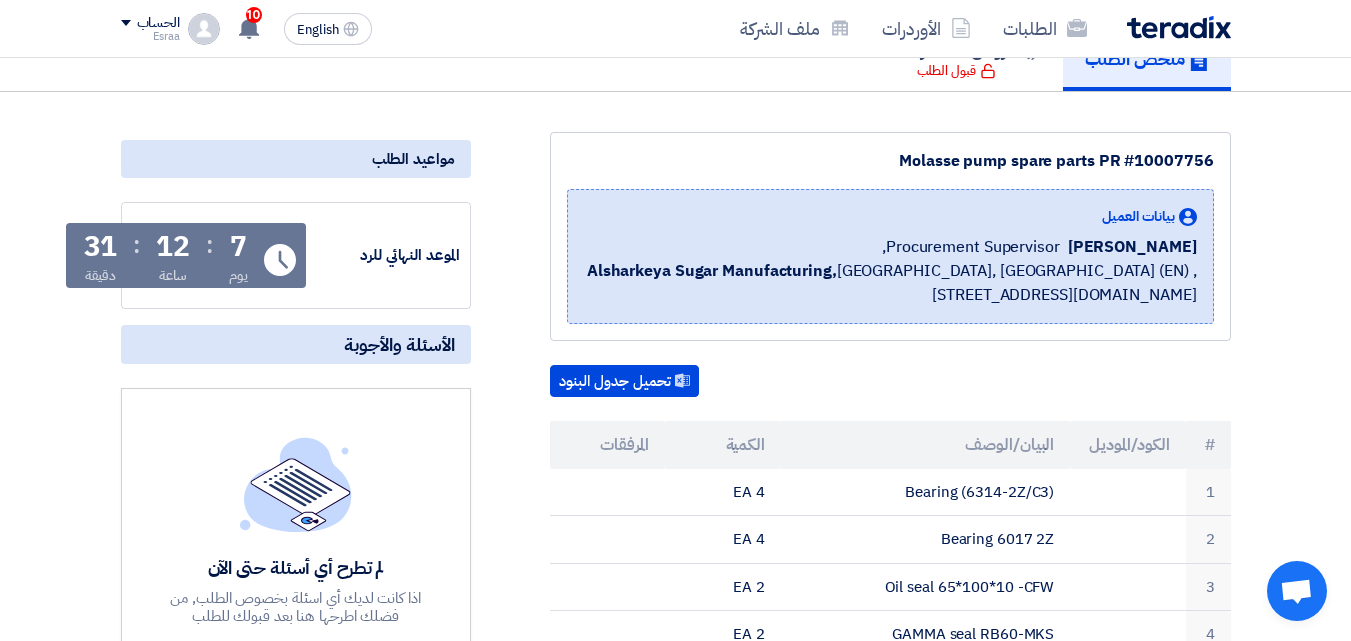 scroll, scrollTop: 300, scrollLeft: 0, axis: vertical 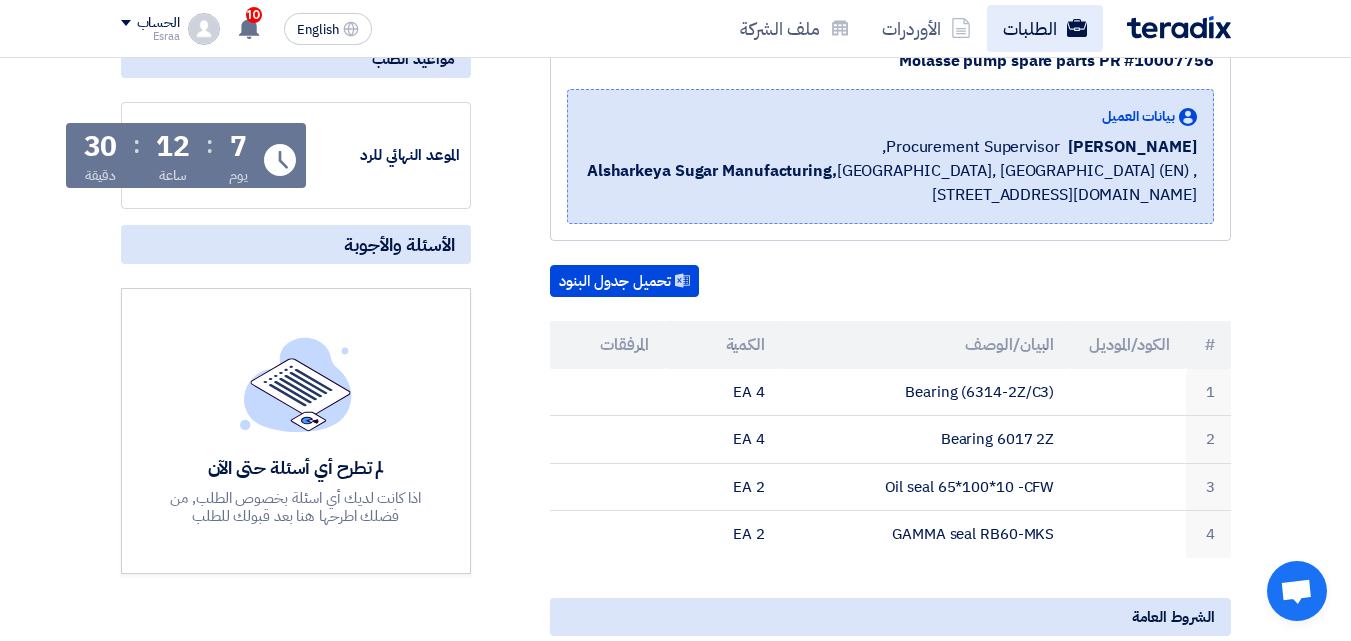 click on "الطلبات" 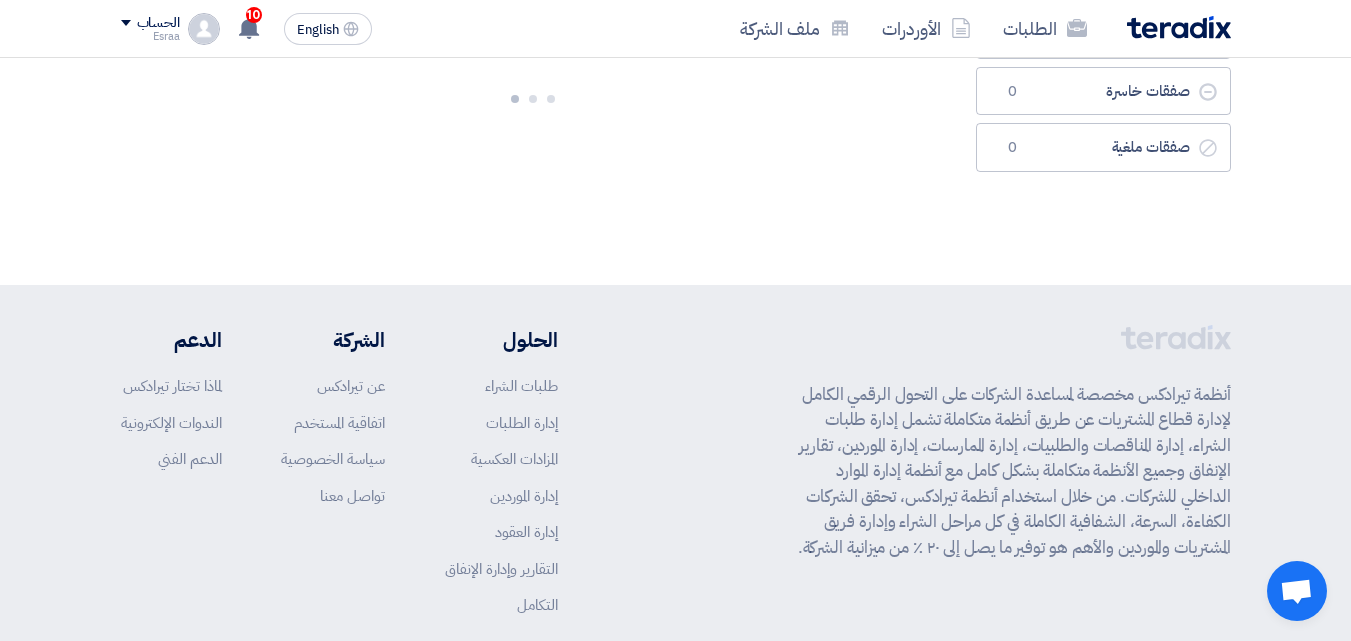 scroll, scrollTop: 0, scrollLeft: 0, axis: both 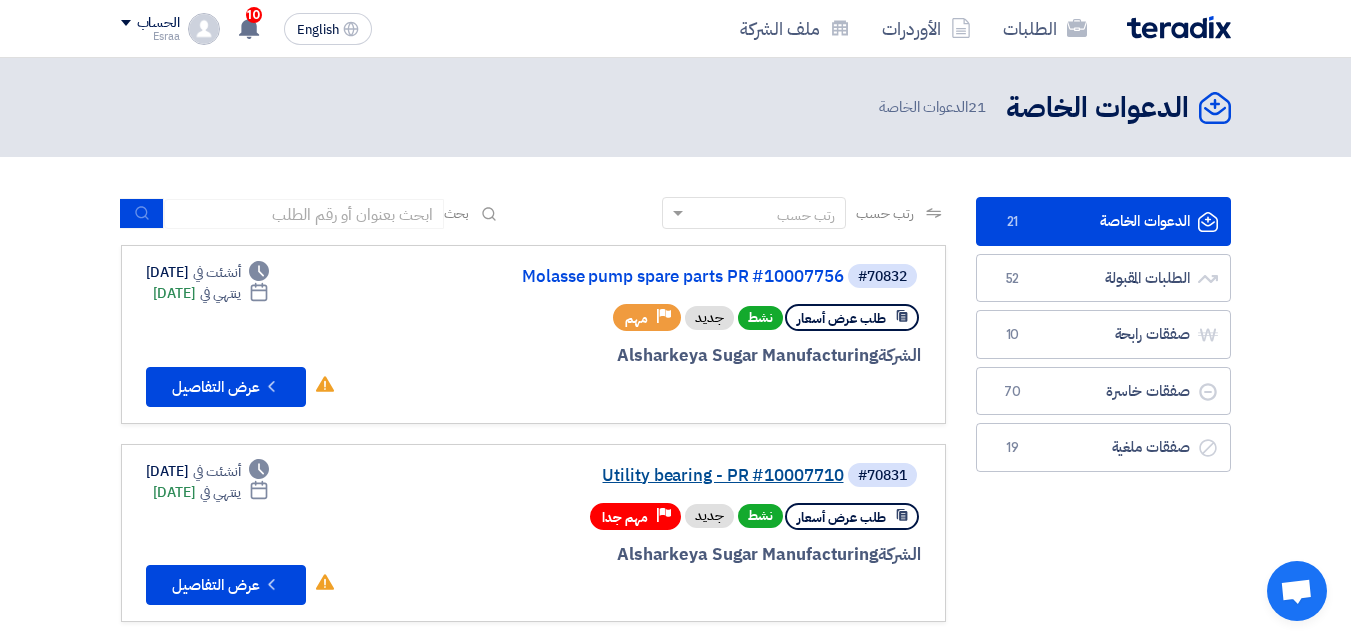 click on "Utility bearing - PR #10007710" 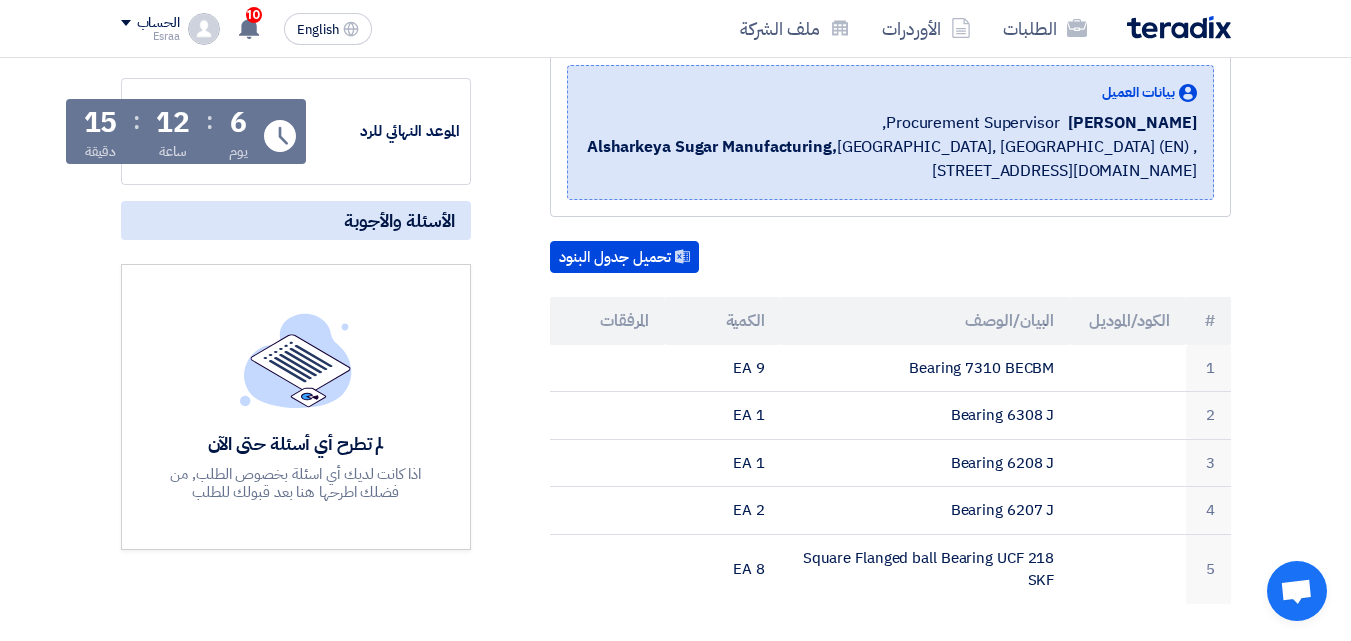 scroll, scrollTop: 0, scrollLeft: 0, axis: both 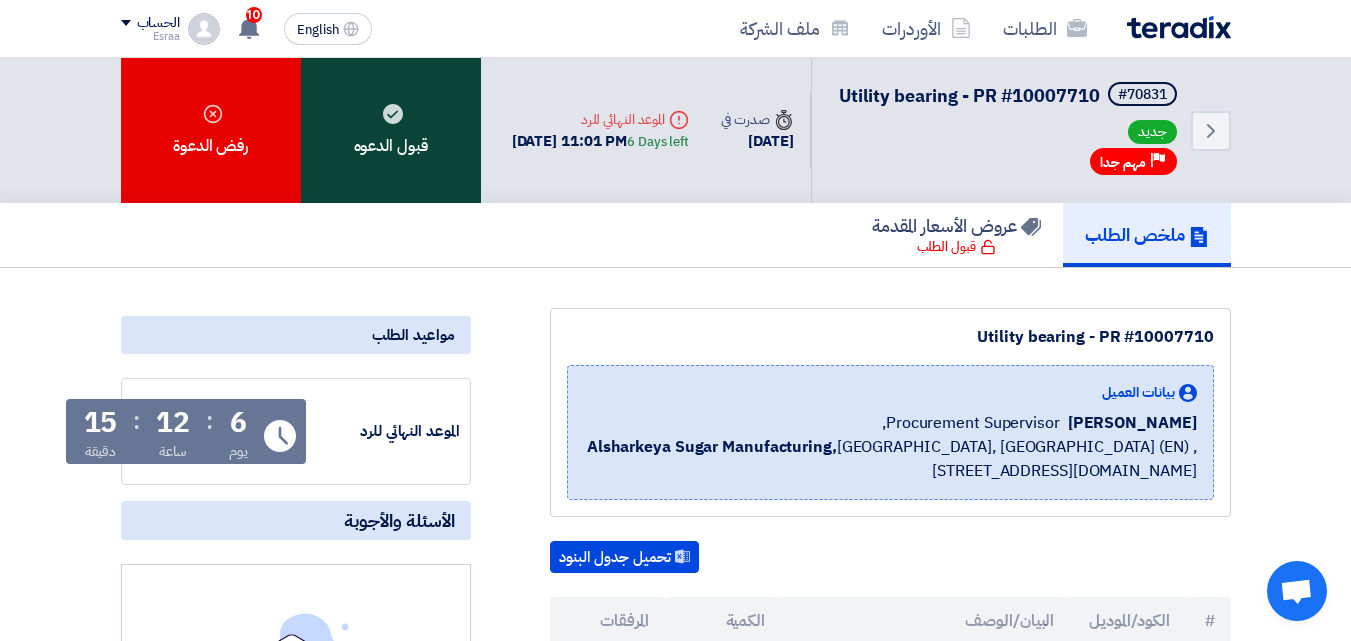 click on "قبول الدعوه" 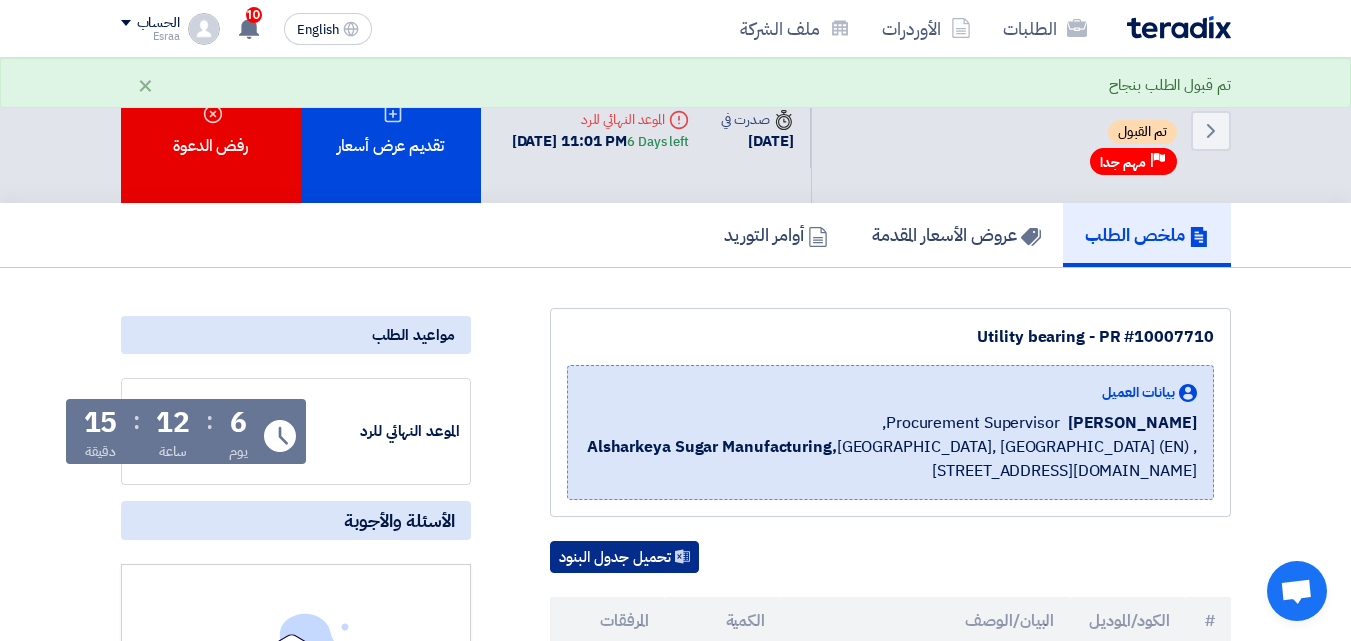 click on "تحميل جدول البنود" 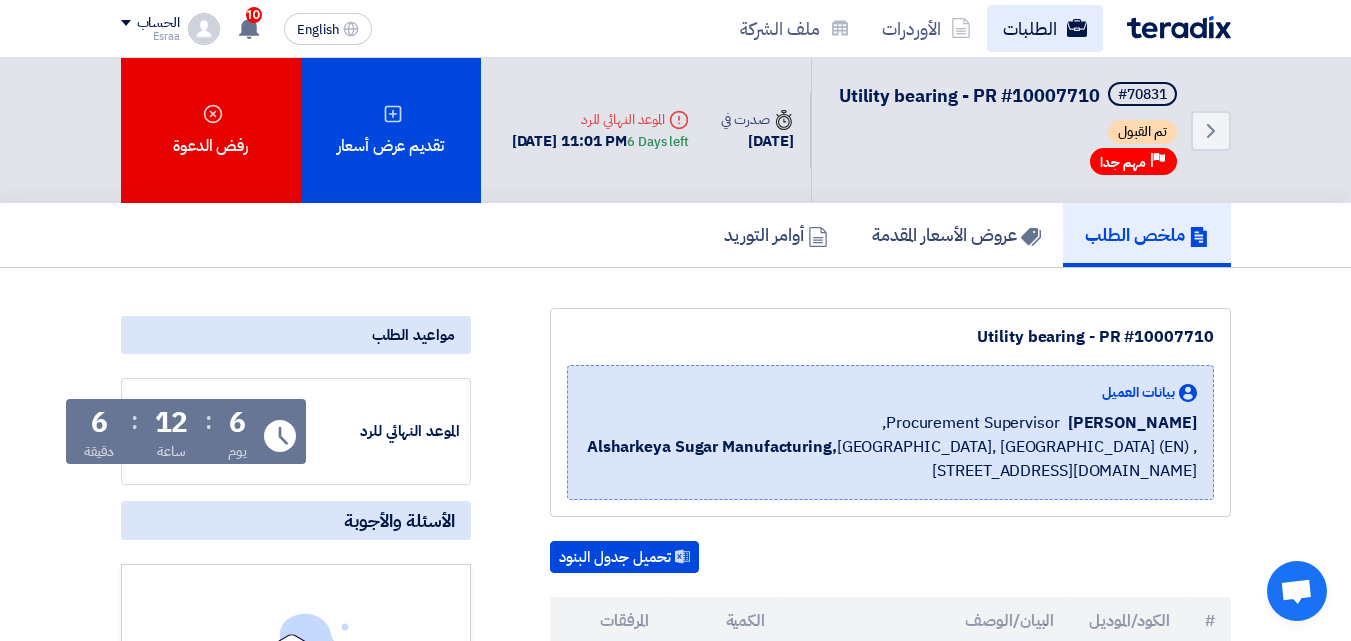 click on "الطلبات" 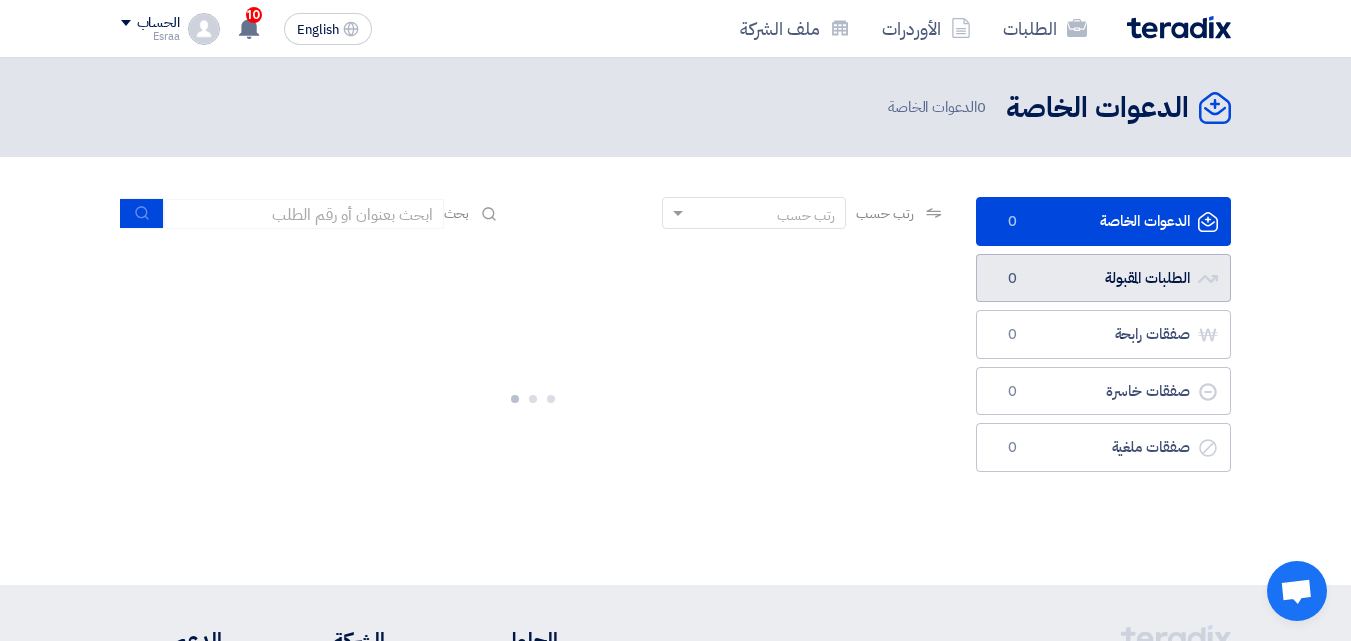 click on "الطلبات المقبولة
الطلبات المقبولة
0" 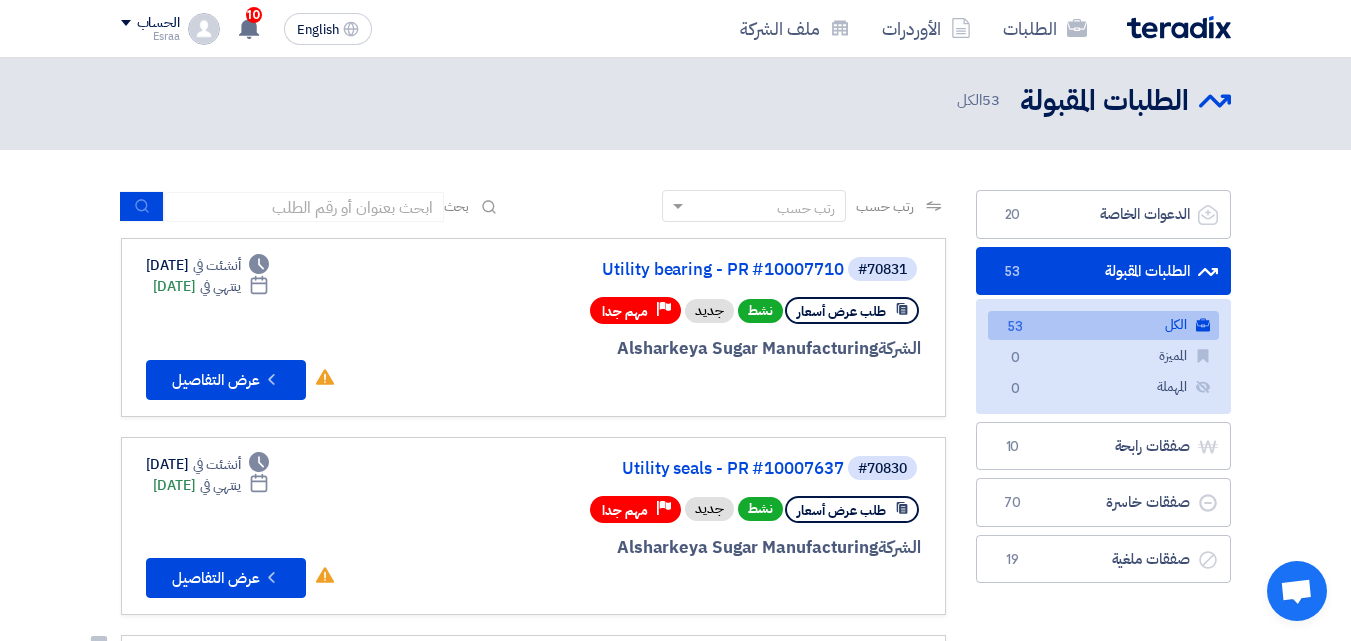 scroll, scrollTop: 0, scrollLeft: 0, axis: both 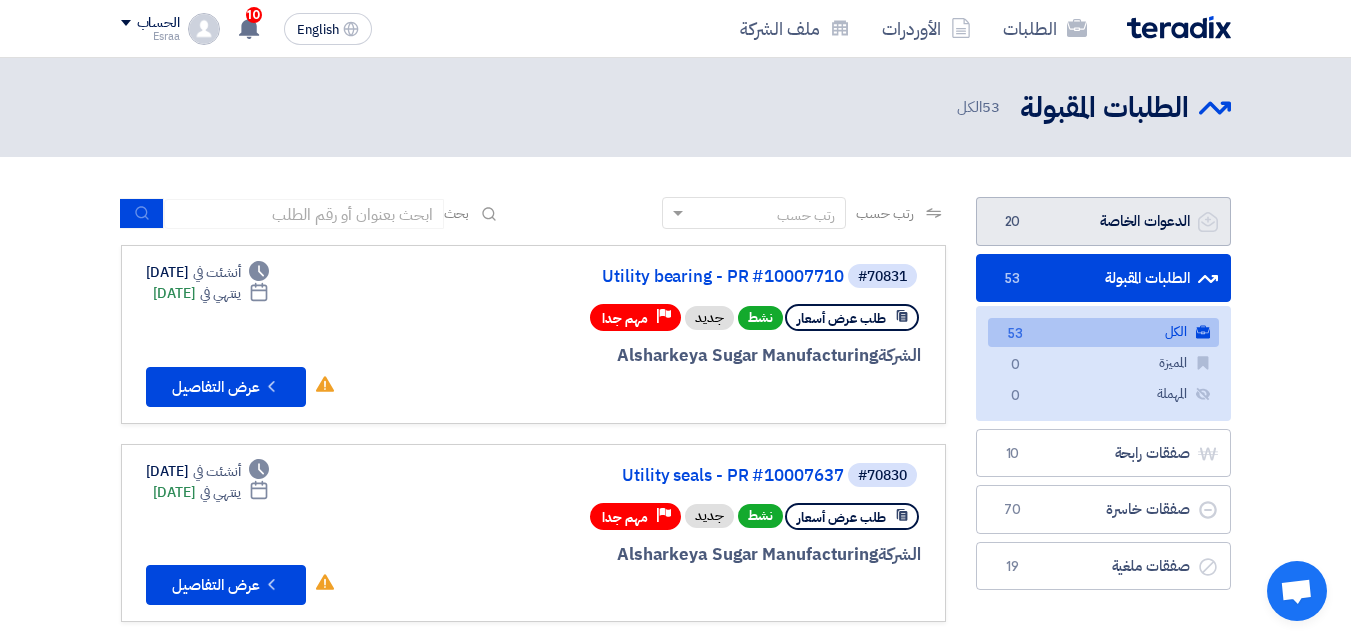 click on "الدعوات الخاصة
الدعوات الخاصة
20" 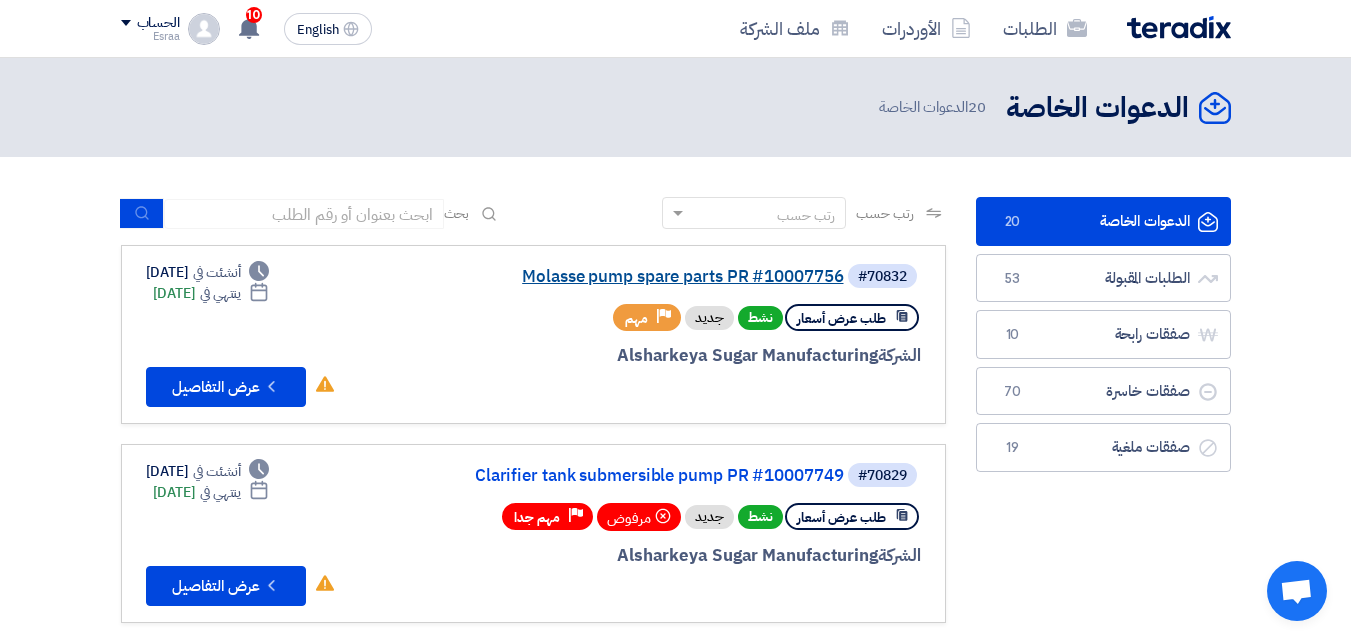 click on "Molasse pump spare parts PR #10007756" 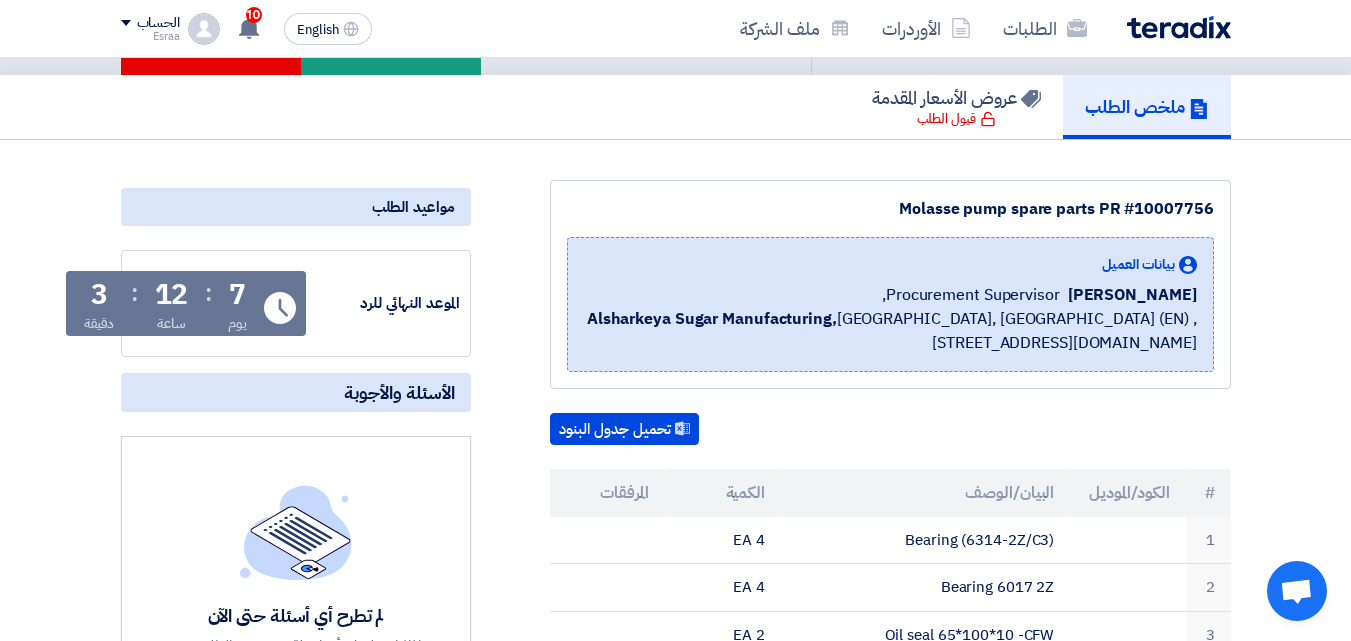 scroll, scrollTop: 0, scrollLeft: 0, axis: both 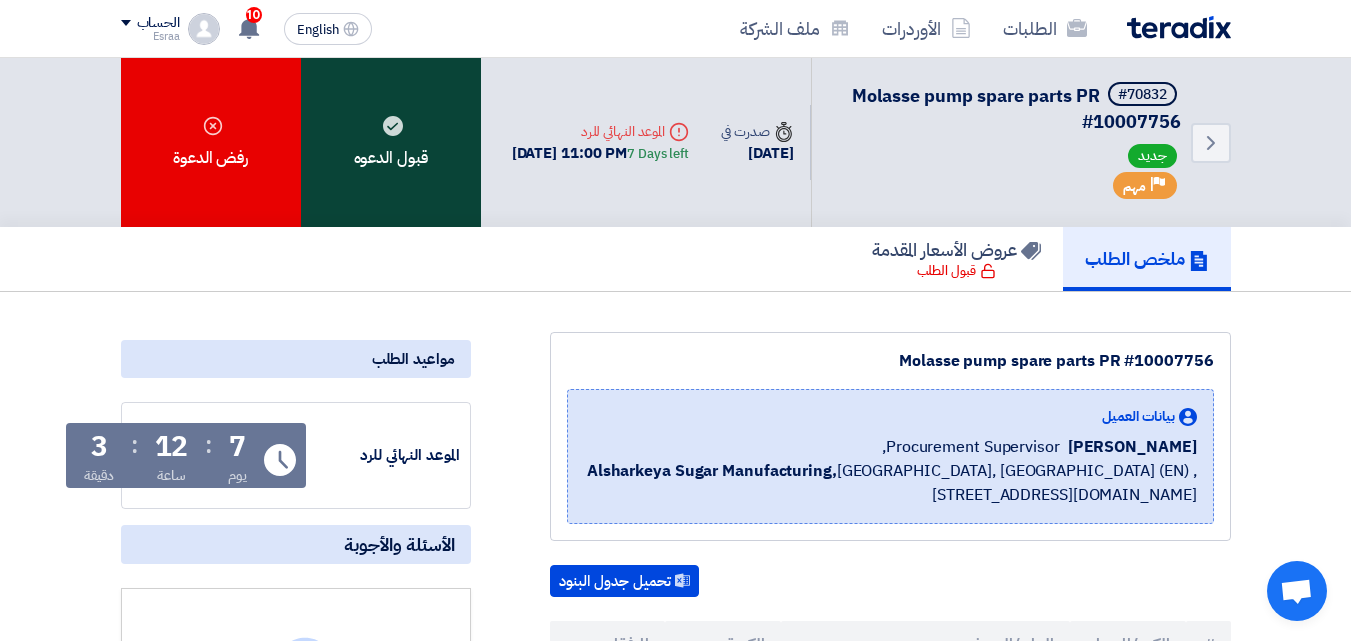 click on "قبول الدعوه" 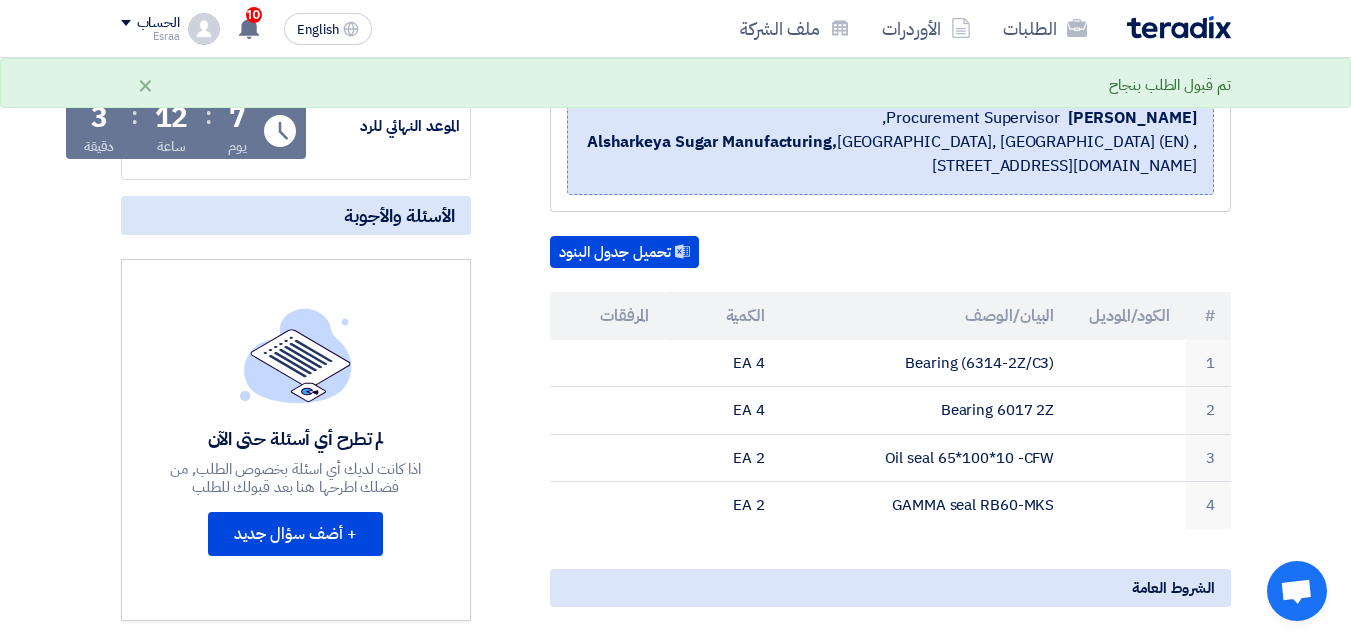 scroll, scrollTop: 400, scrollLeft: 0, axis: vertical 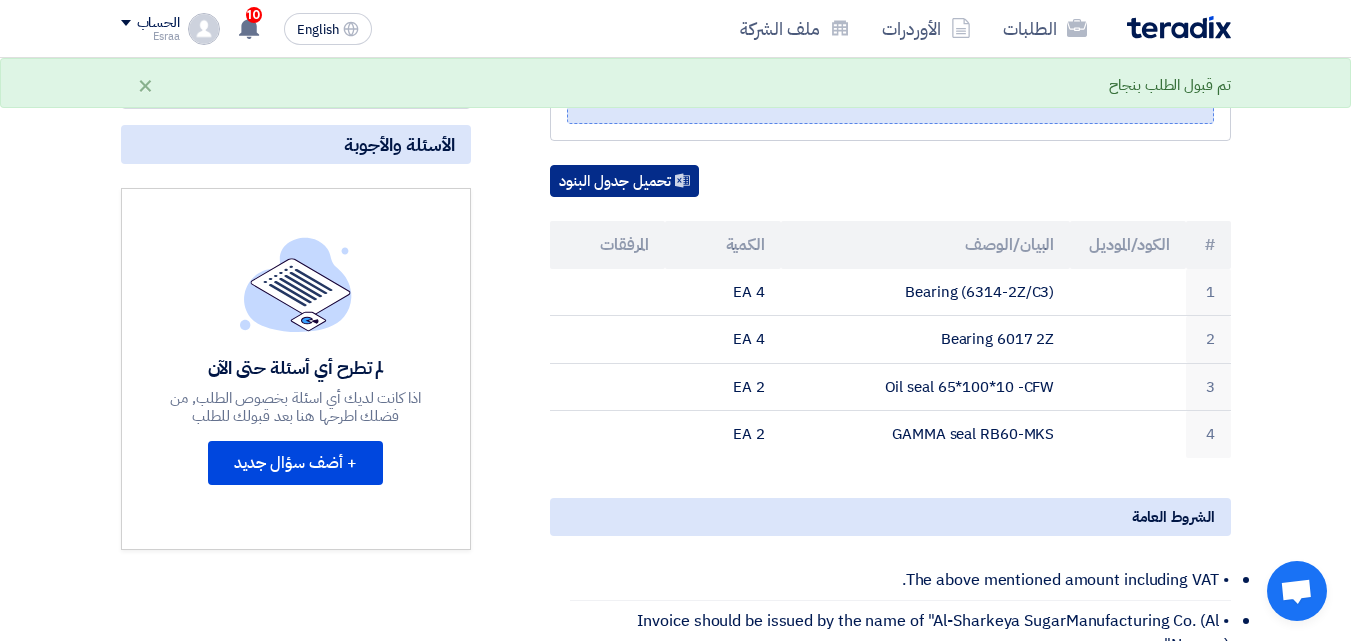 click on "تحميل جدول البنود" 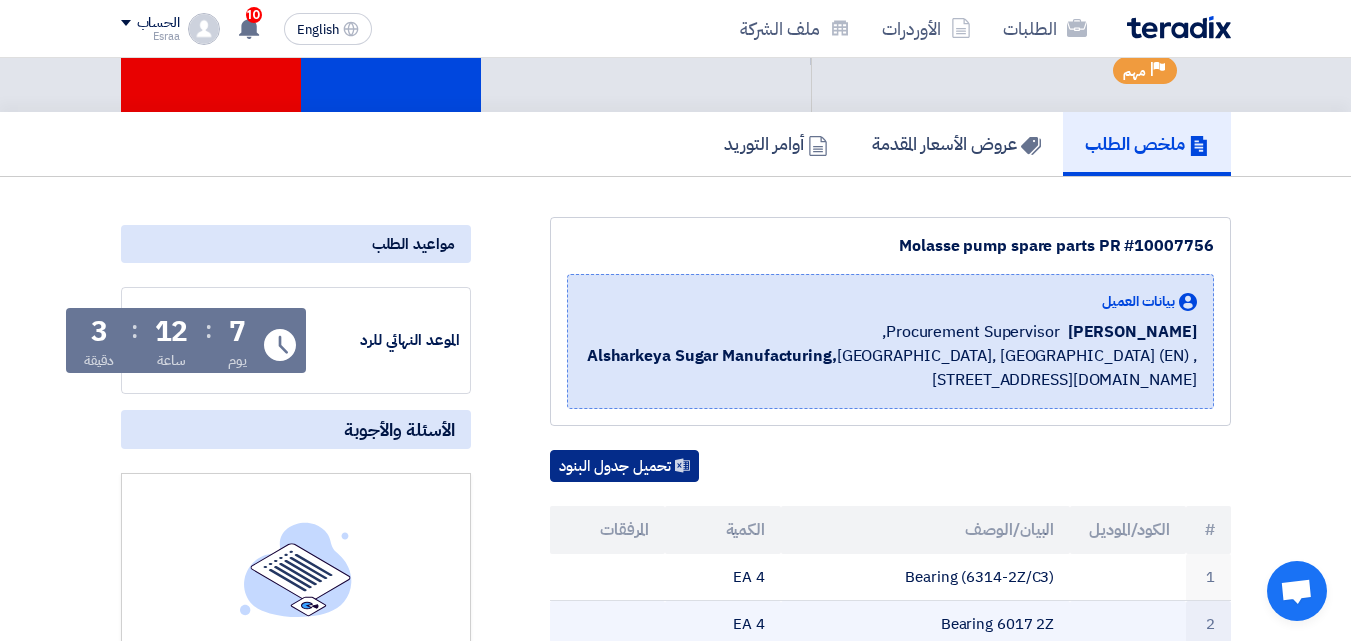 scroll, scrollTop: 0, scrollLeft: 0, axis: both 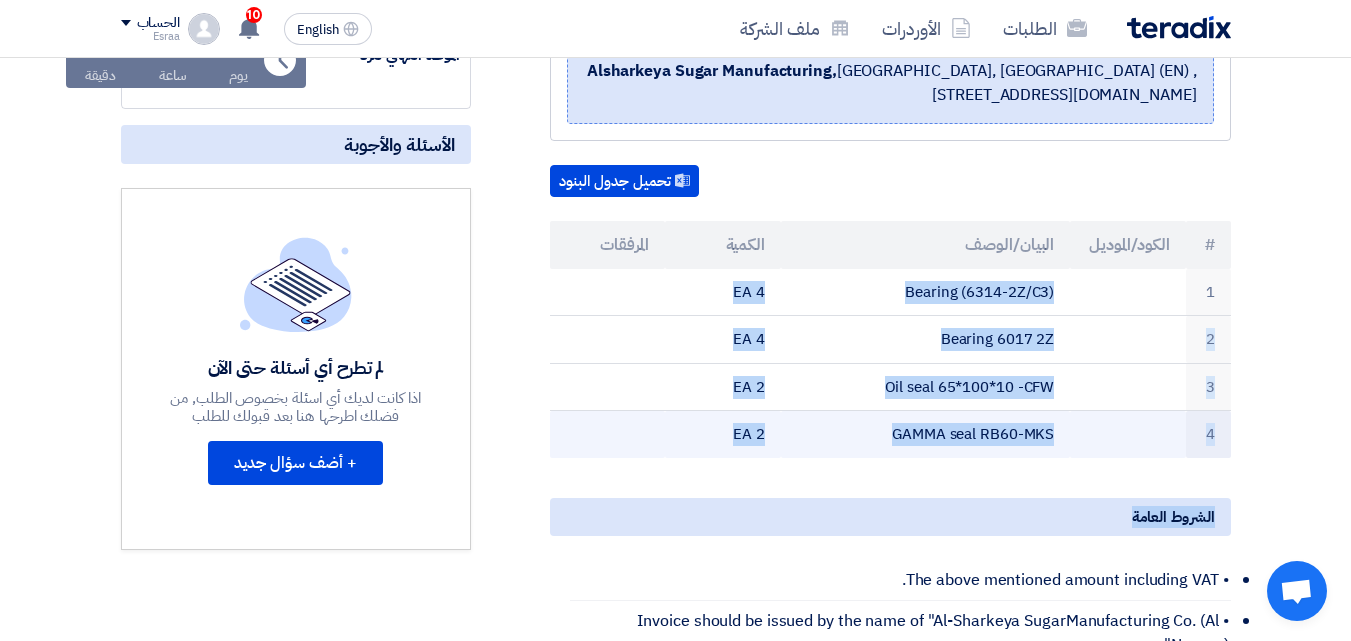 drag, startPoint x: 1106, startPoint y: 283, endPoint x: 1083, endPoint y: 451, distance: 169.5671 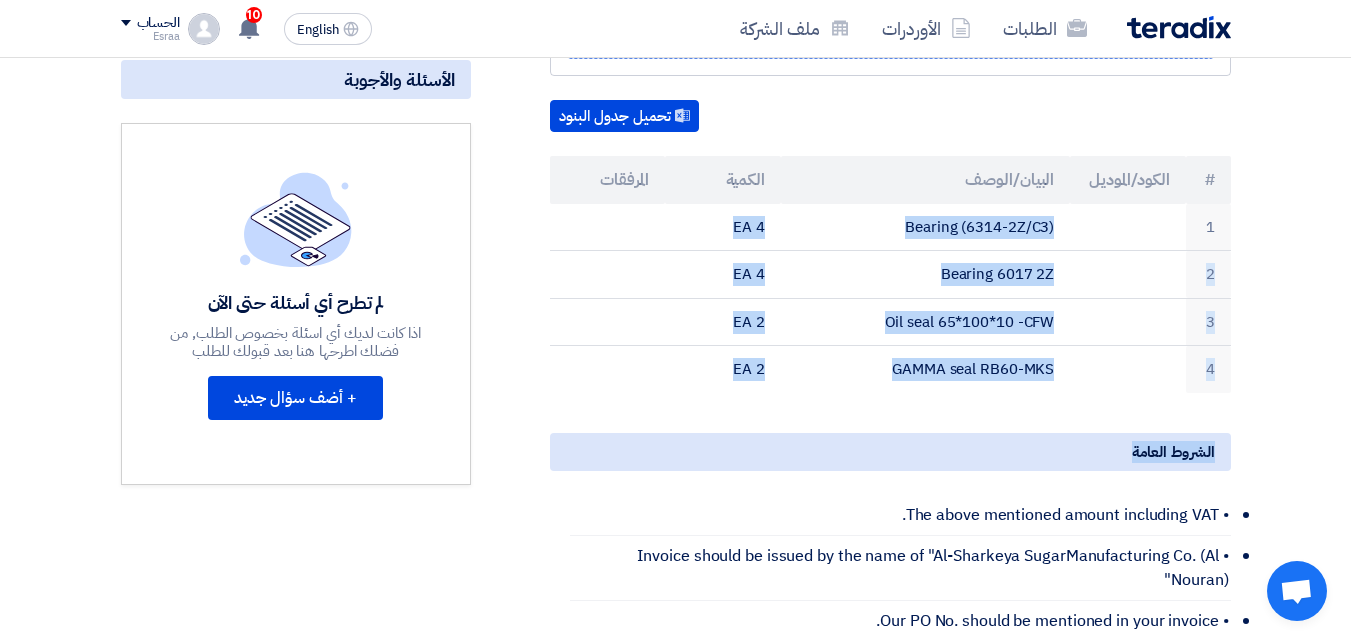 scroll, scrollTop: 460, scrollLeft: 0, axis: vertical 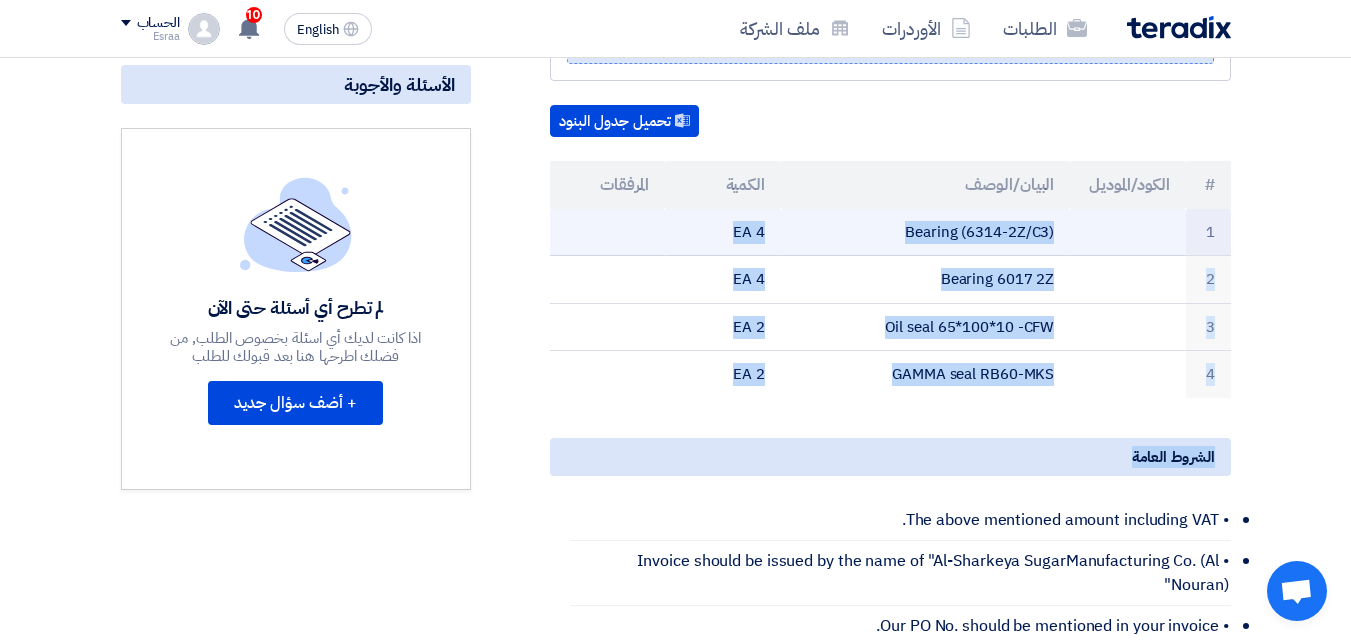 click 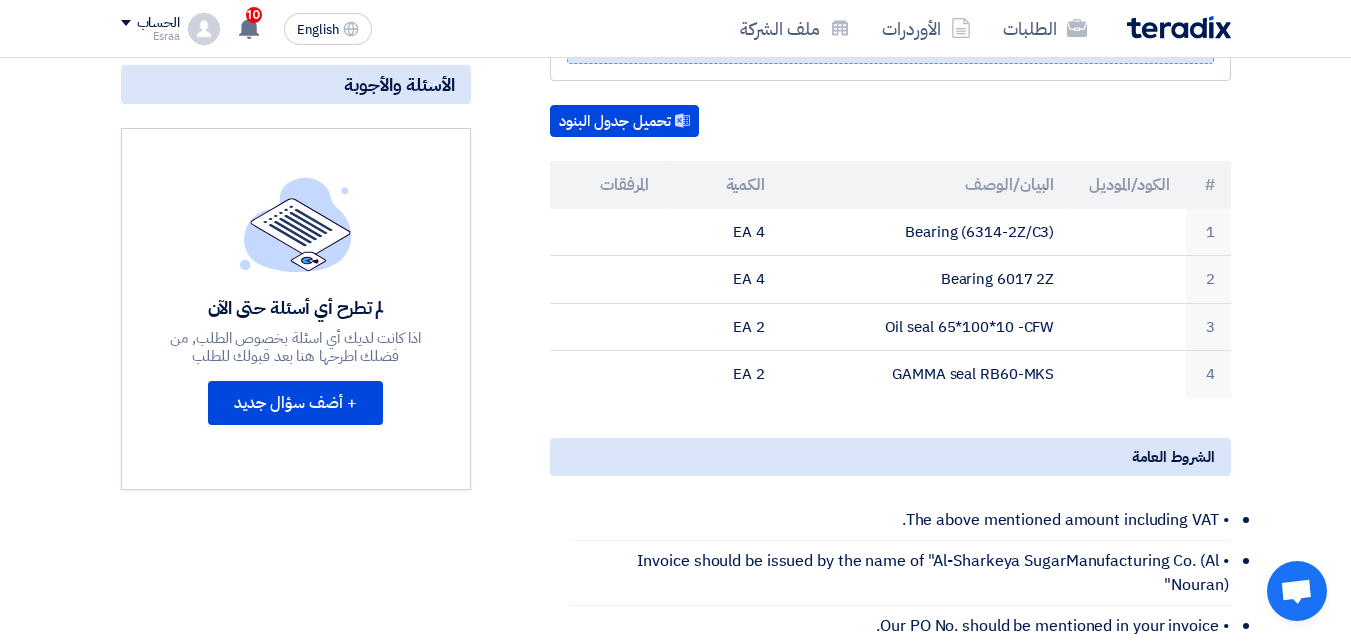 drag, startPoint x: 1220, startPoint y: 229, endPoint x: 1132, endPoint y: 393, distance: 186.11824 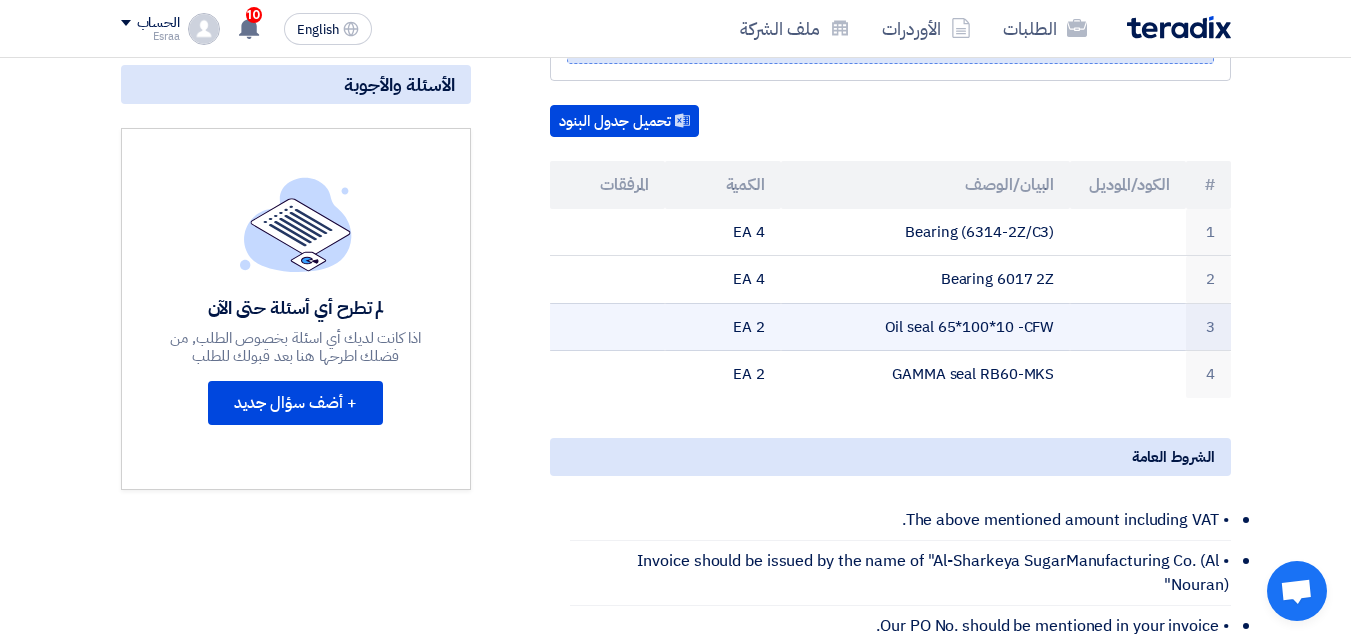 drag, startPoint x: 731, startPoint y: 229, endPoint x: 989, endPoint y: 328, distance: 276.3422 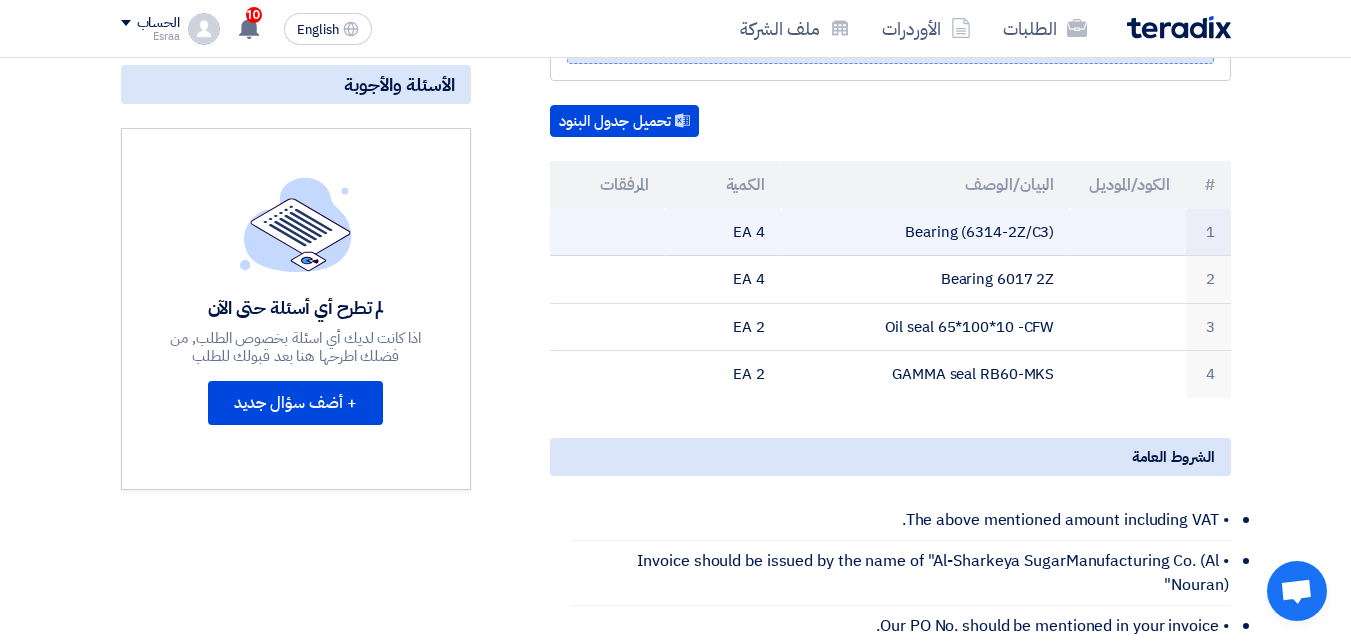 drag, startPoint x: 1054, startPoint y: 220, endPoint x: 1059, endPoint y: 232, distance: 13 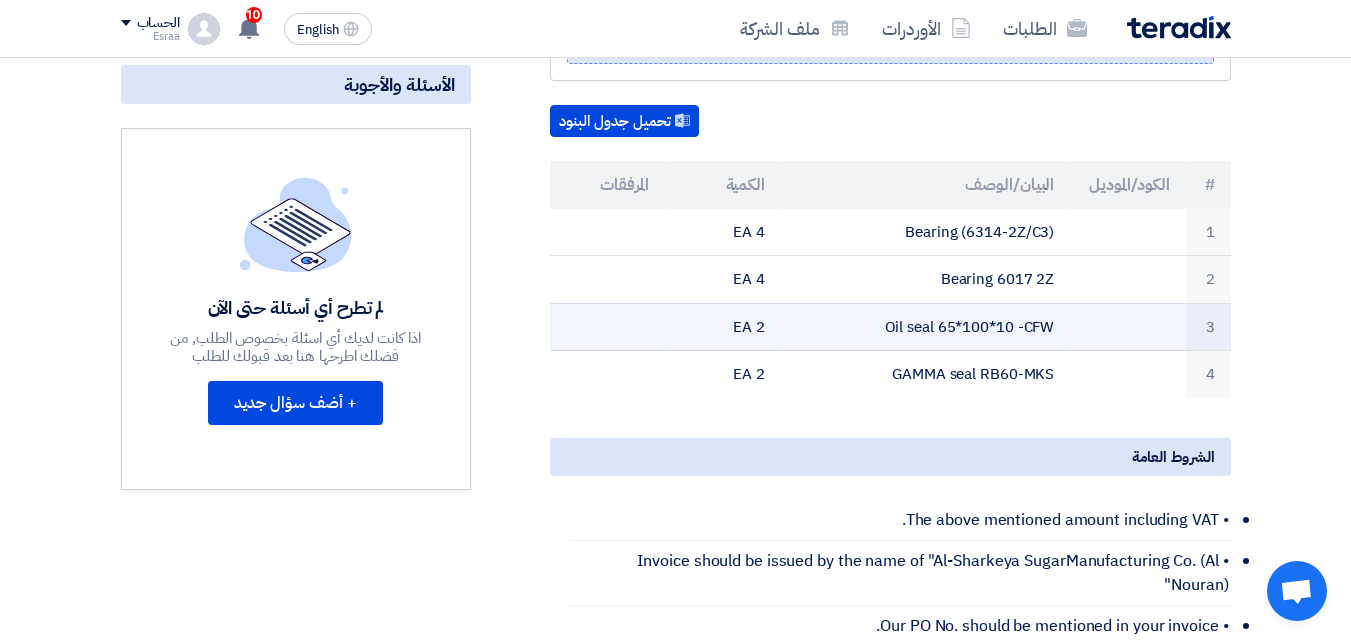drag, startPoint x: 1060, startPoint y: 234, endPoint x: 724, endPoint y: 331, distance: 349.7213 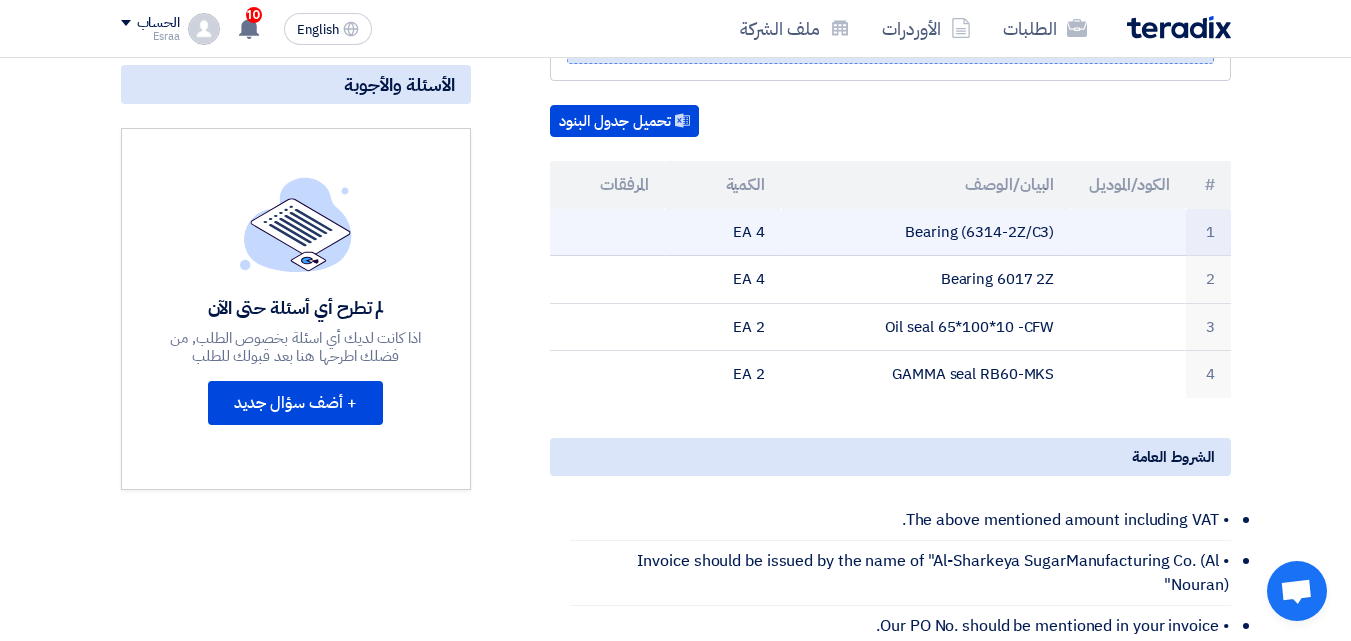 copy on "Bearing (6314-2Z/C3)
4 EA
2
Bearing 6017 2Z
4 EA
3
Oil seal 65*100*10 -CFW
2 EA
4
GAMMA seal RB60-MKS
2 EA" 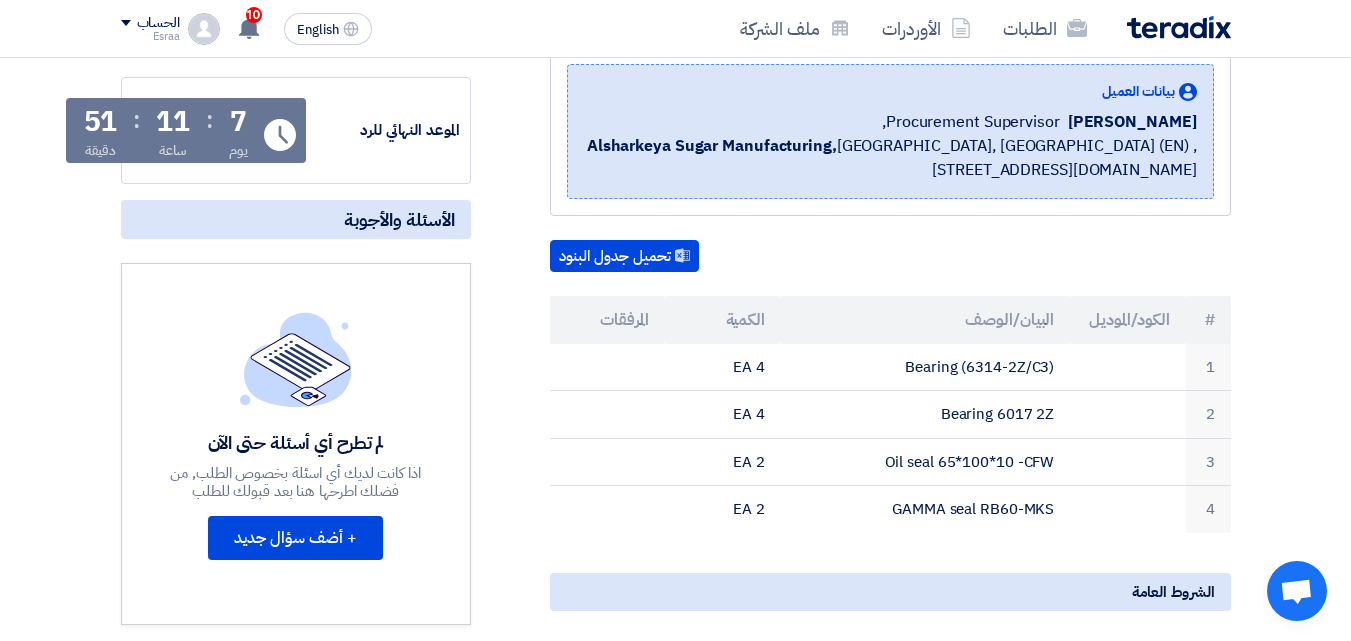 scroll, scrollTop: 160, scrollLeft: 0, axis: vertical 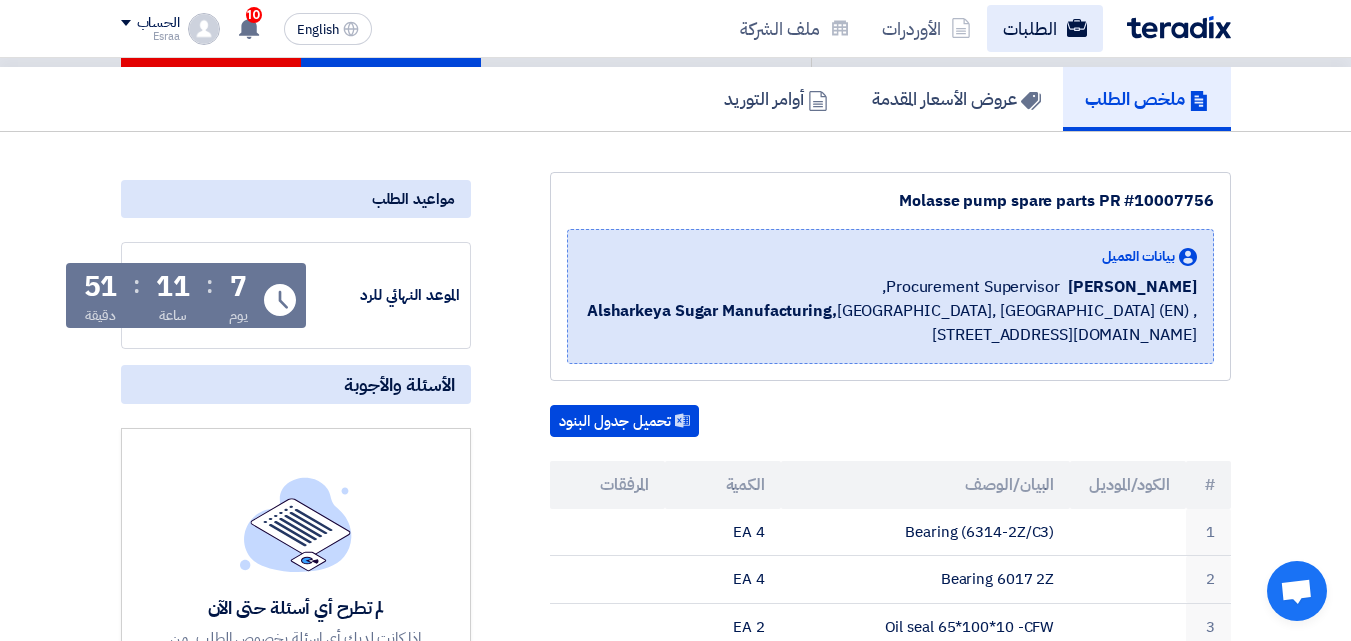 click on "الطلبات" 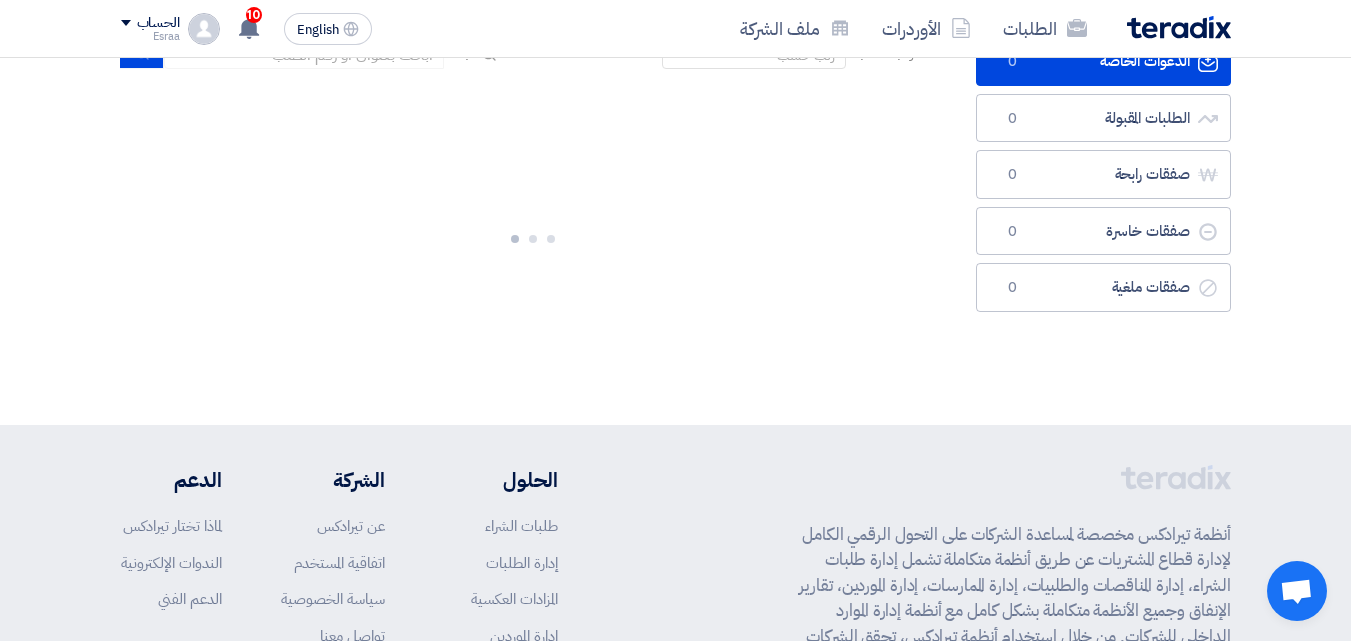 scroll, scrollTop: 0, scrollLeft: 0, axis: both 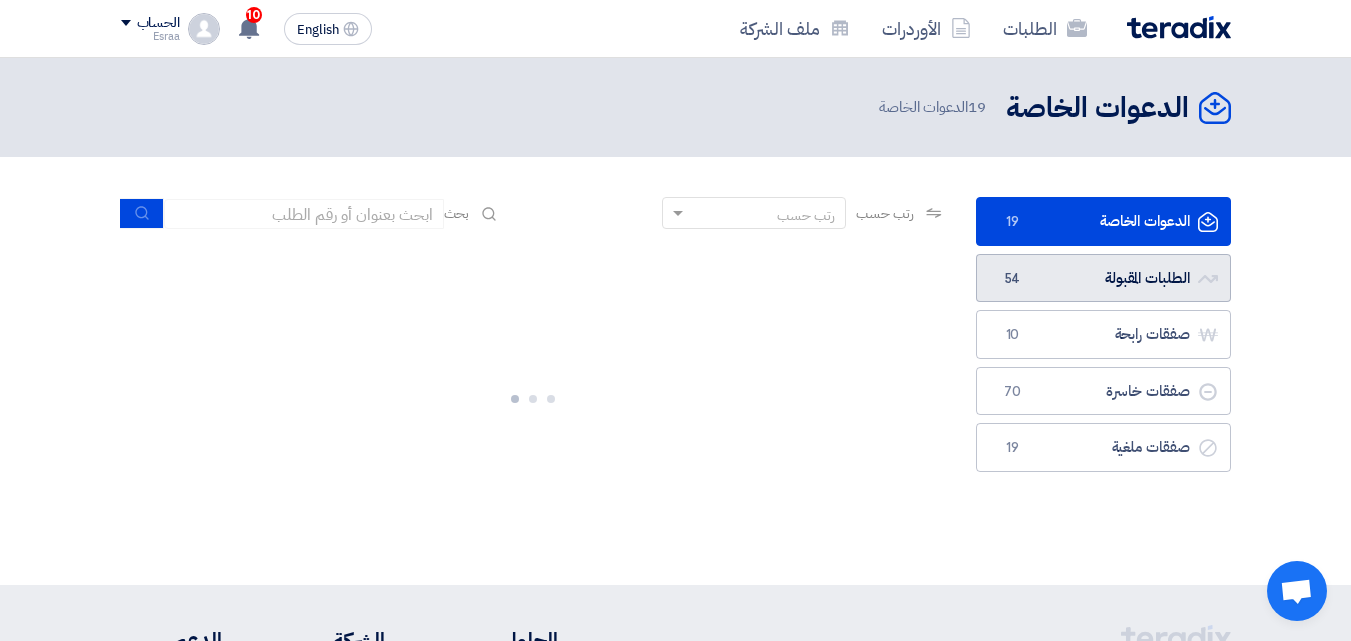 click on "الطلبات المقبولة
الطلبات المقبولة
54" 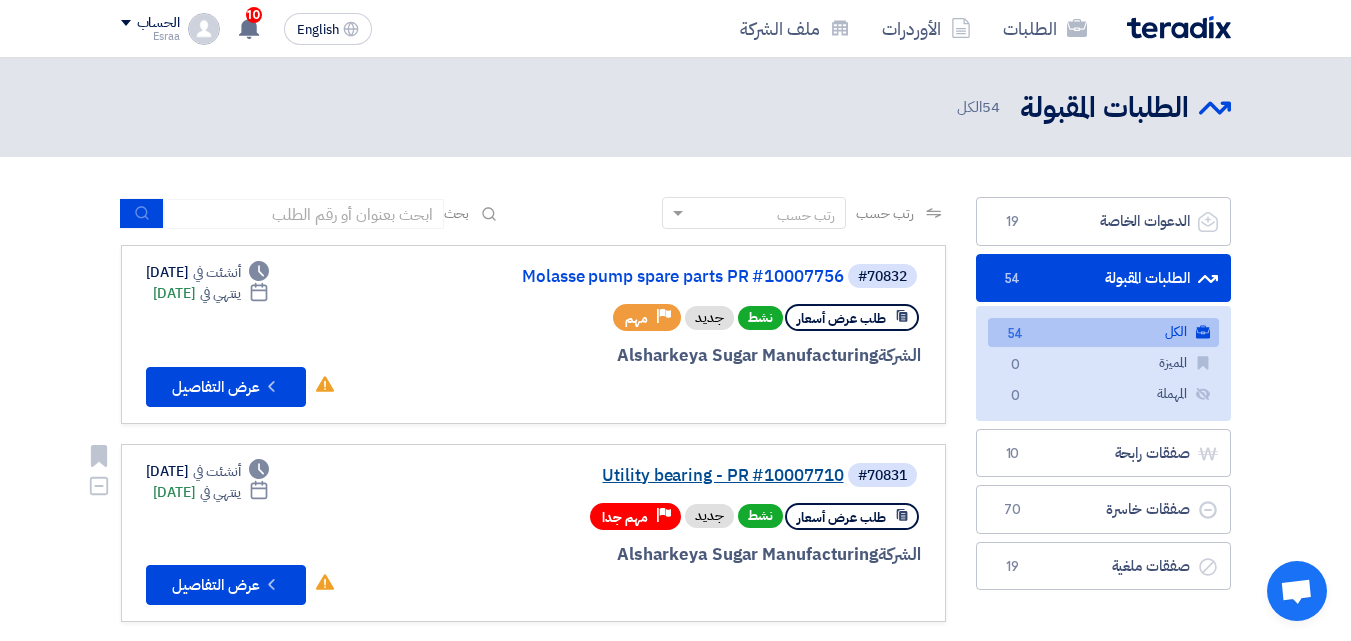 click on "Utility bearing - PR #10007710" 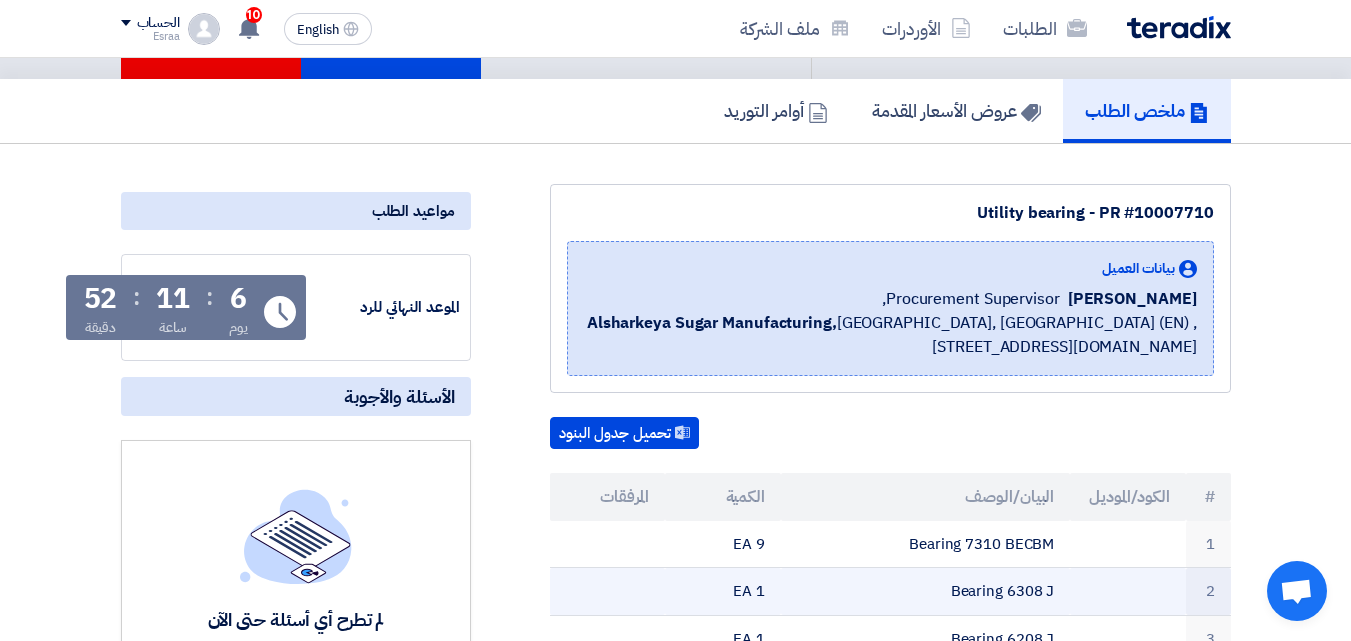 scroll, scrollTop: 300, scrollLeft: 0, axis: vertical 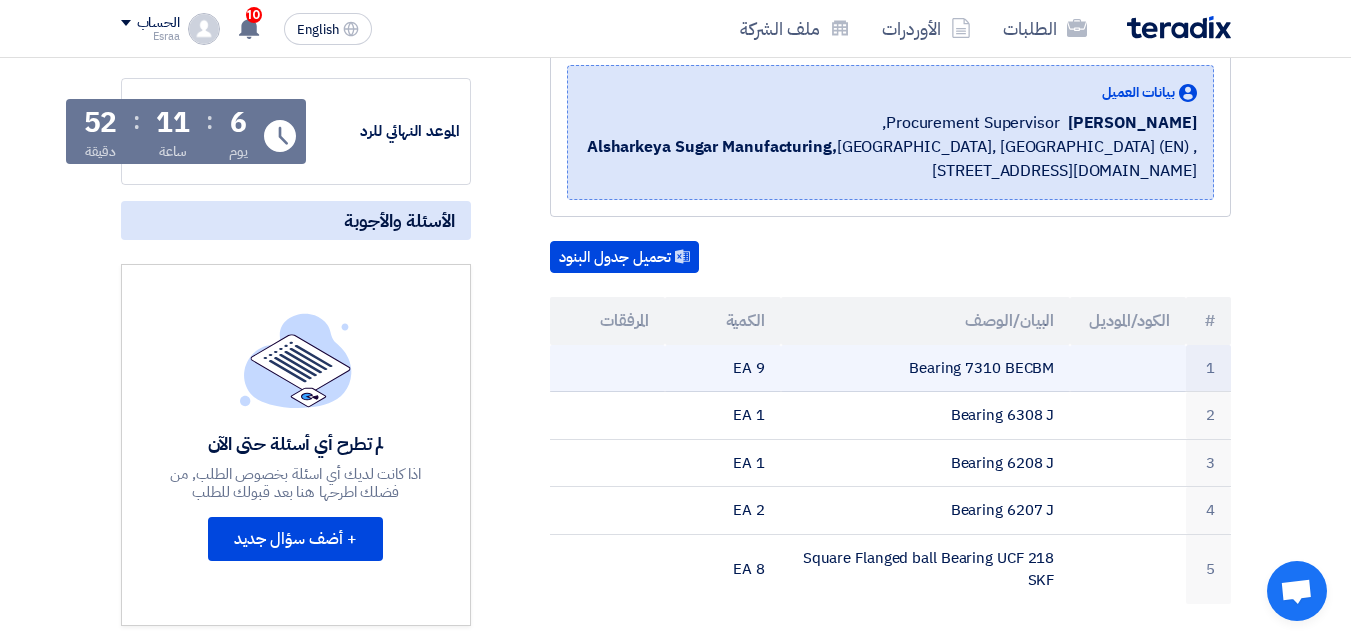 click on "9 EA" 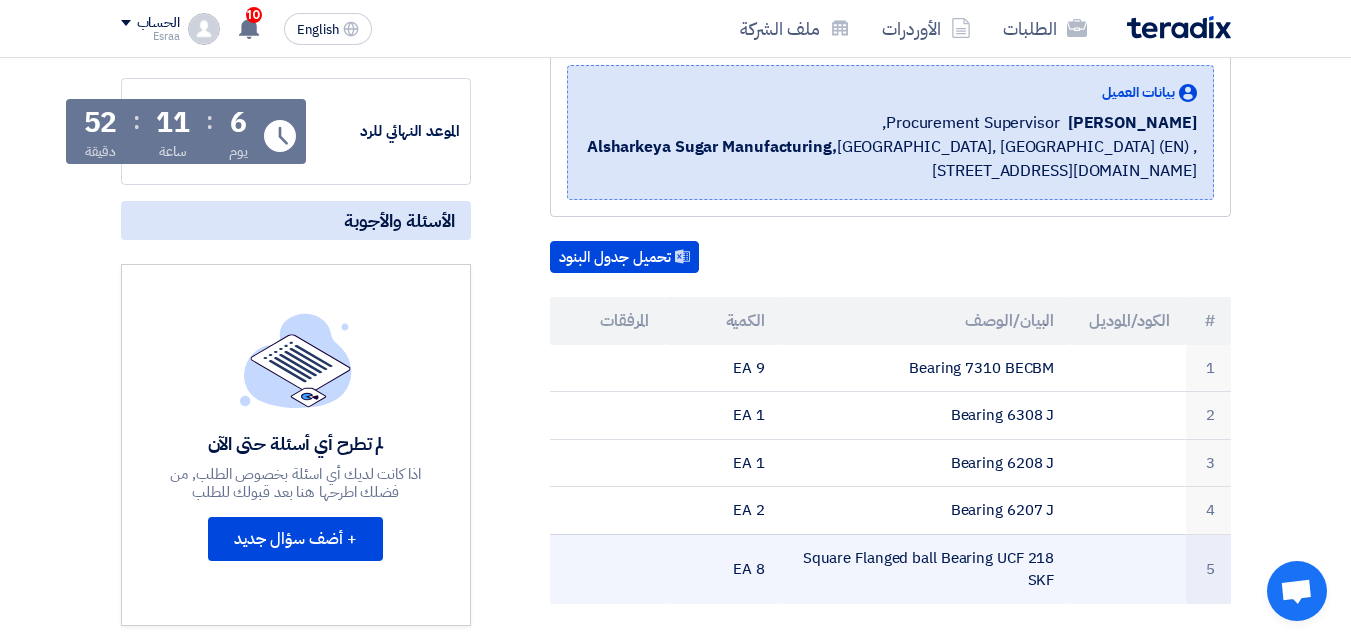 drag, startPoint x: 1058, startPoint y: 386, endPoint x: 709, endPoint y: 608, distance: 413.62424 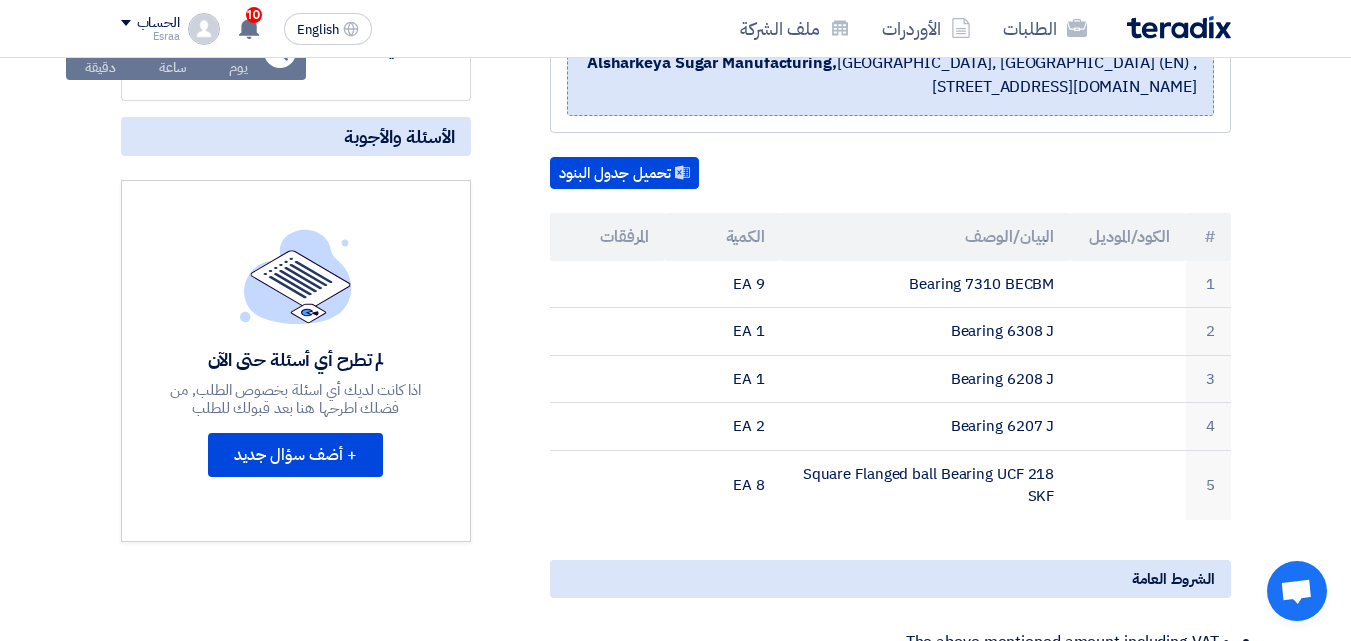 scroll, scrollTop: 500, scrollLeft: 0, axis: vertical 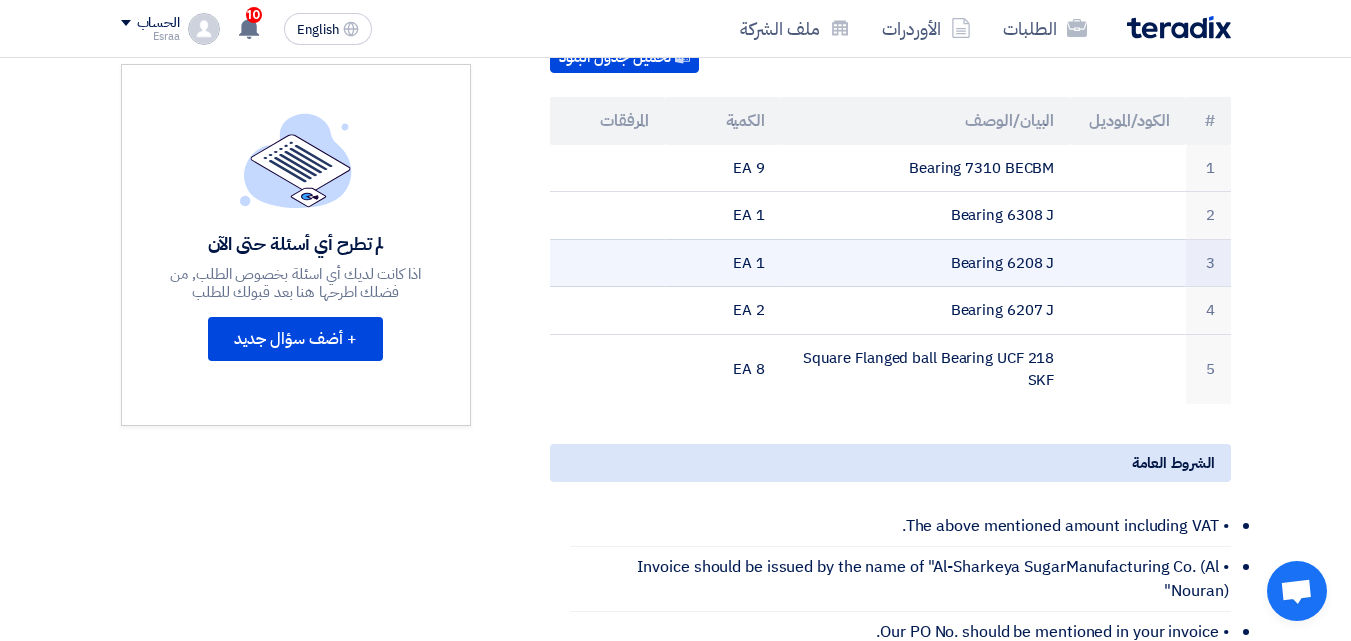 copy on "Bearing 7310 BECBM
9 EA
2
Bearing 6308 J
1 EA
3
Bearing 6208 J
1 EA
4
Bearing 6207 J
2 EA
5
Square Flanged ball Bearing UCF 218 SKF
8 EA" 